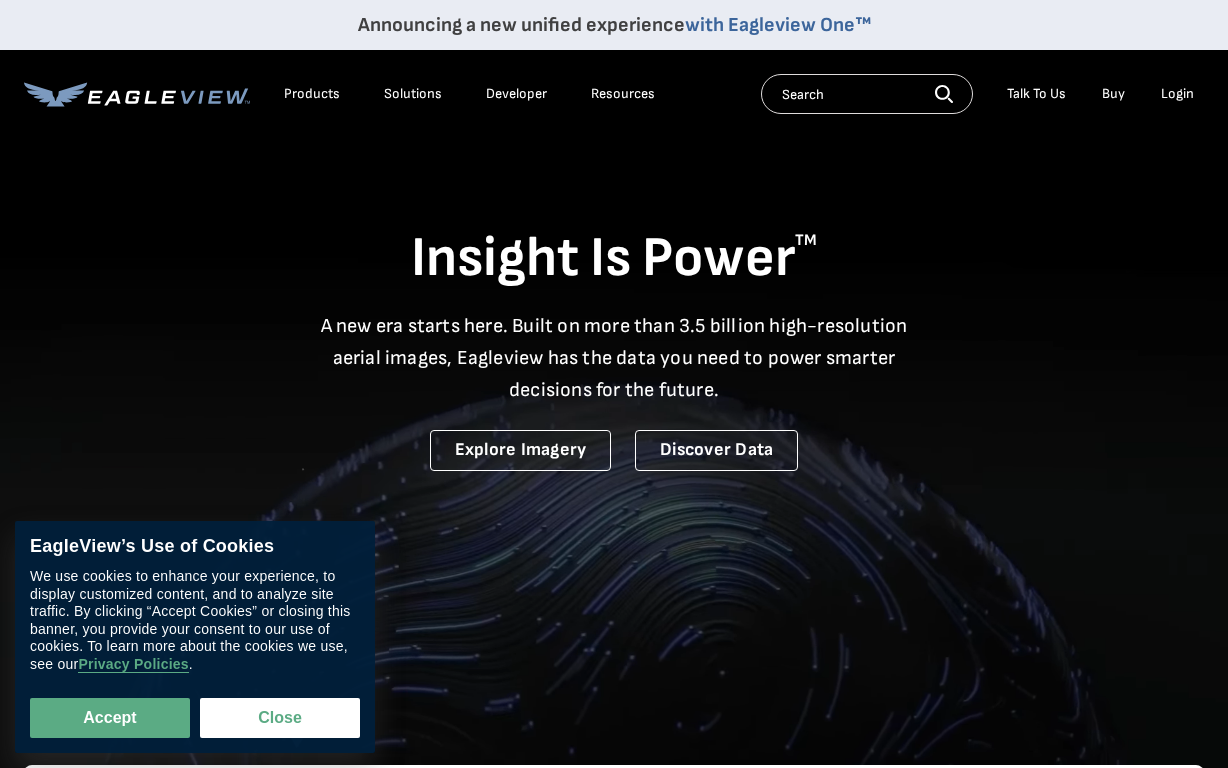 scroll, scrollTop: 0, scrollLeft: 0, axis: both 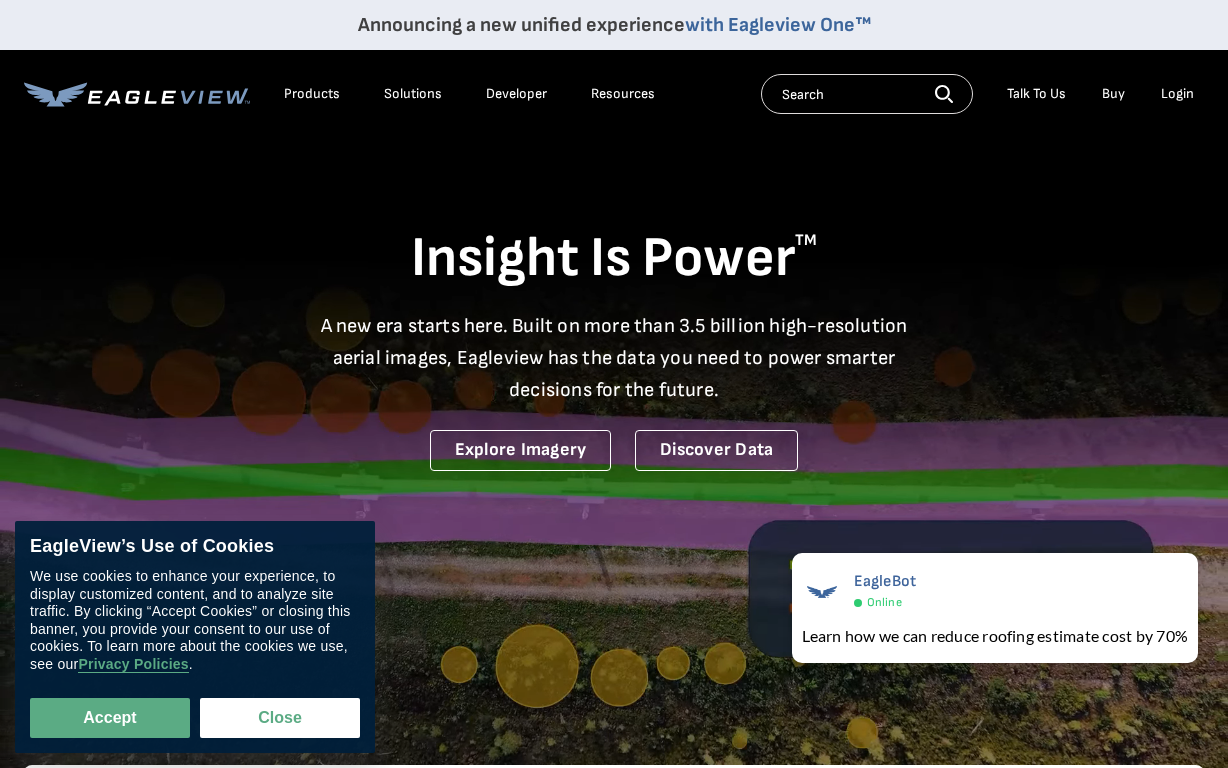 click on "Login" at bounding box center [1177, 94] 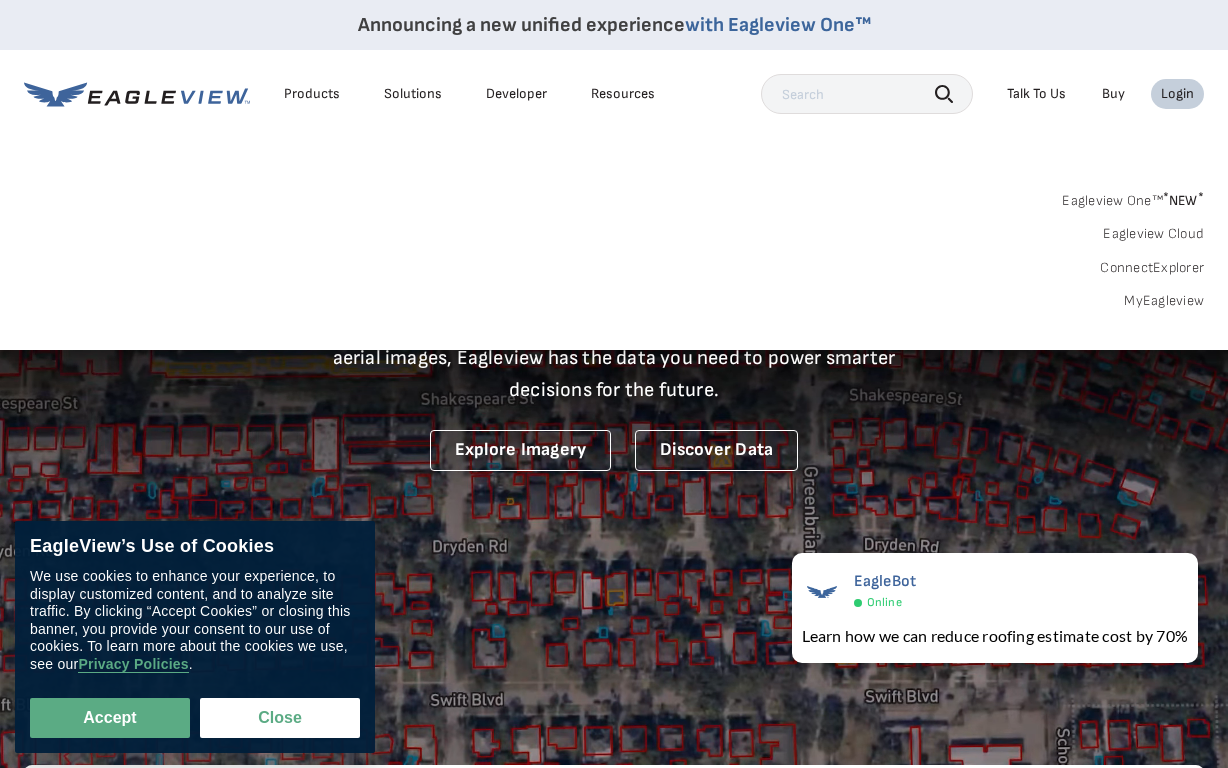 click on "Login" at bounding box center [1177, 94] 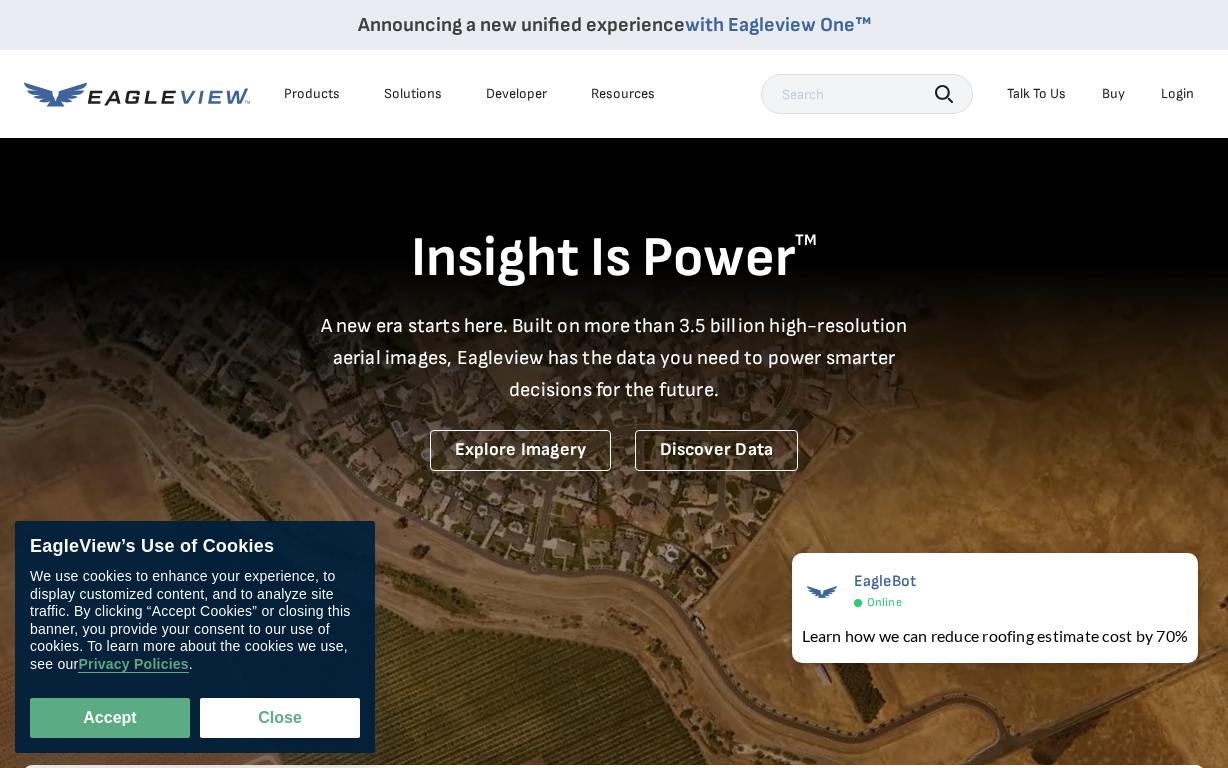 click on "Login" at bounding box center [1177, 94] 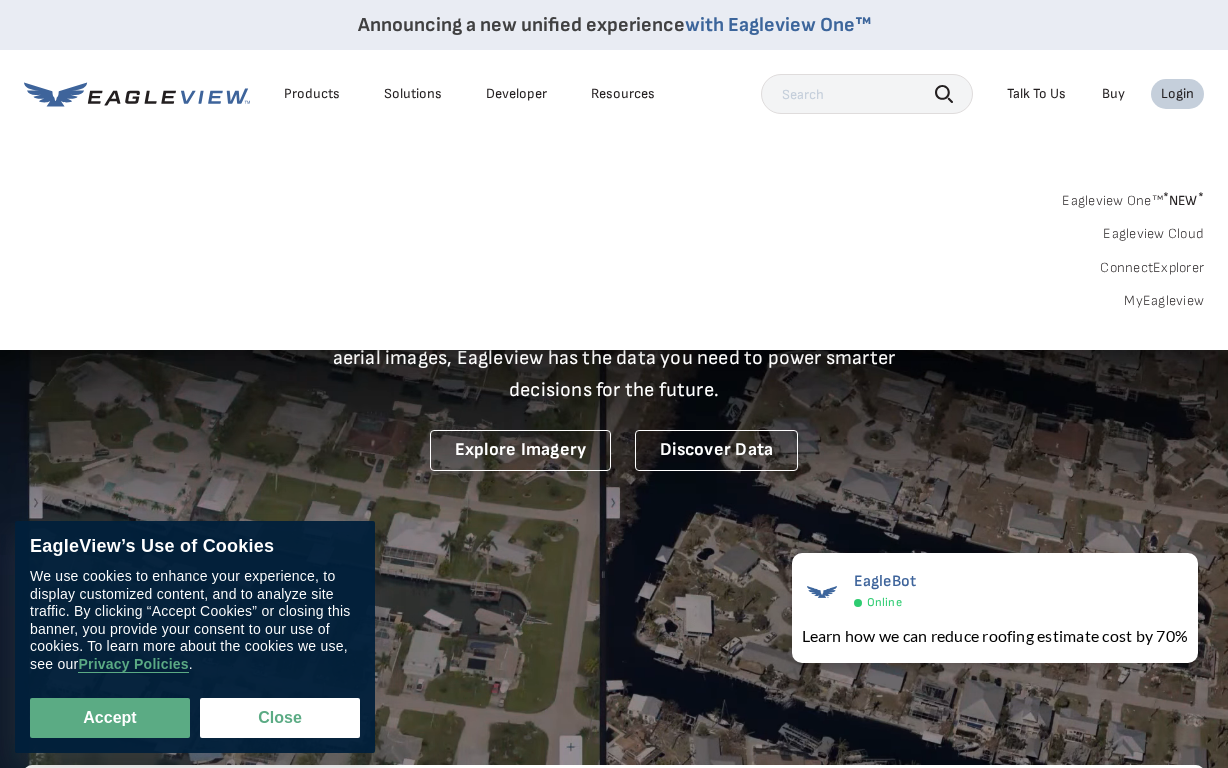 click on "MyEagleview" at bounding box center [1164, 301] 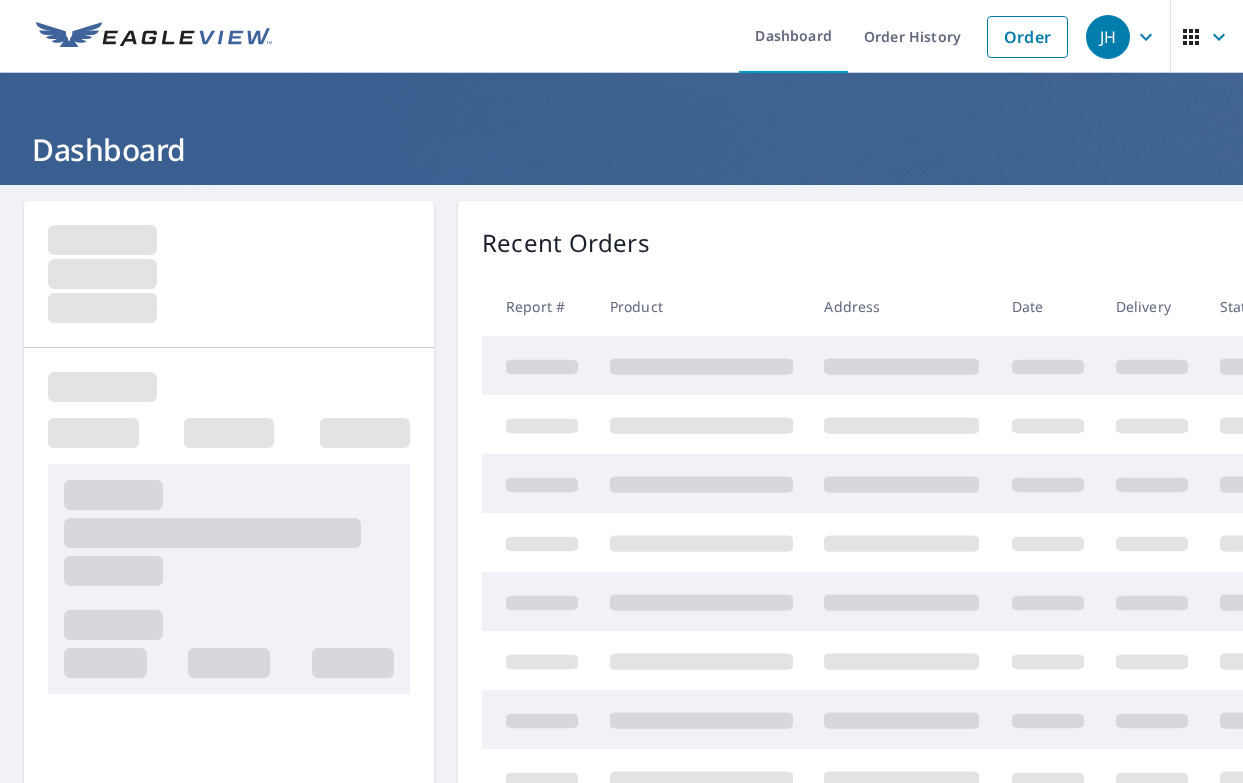 scroll, scrollTop: 0, scrollLeft: 0, axis: both 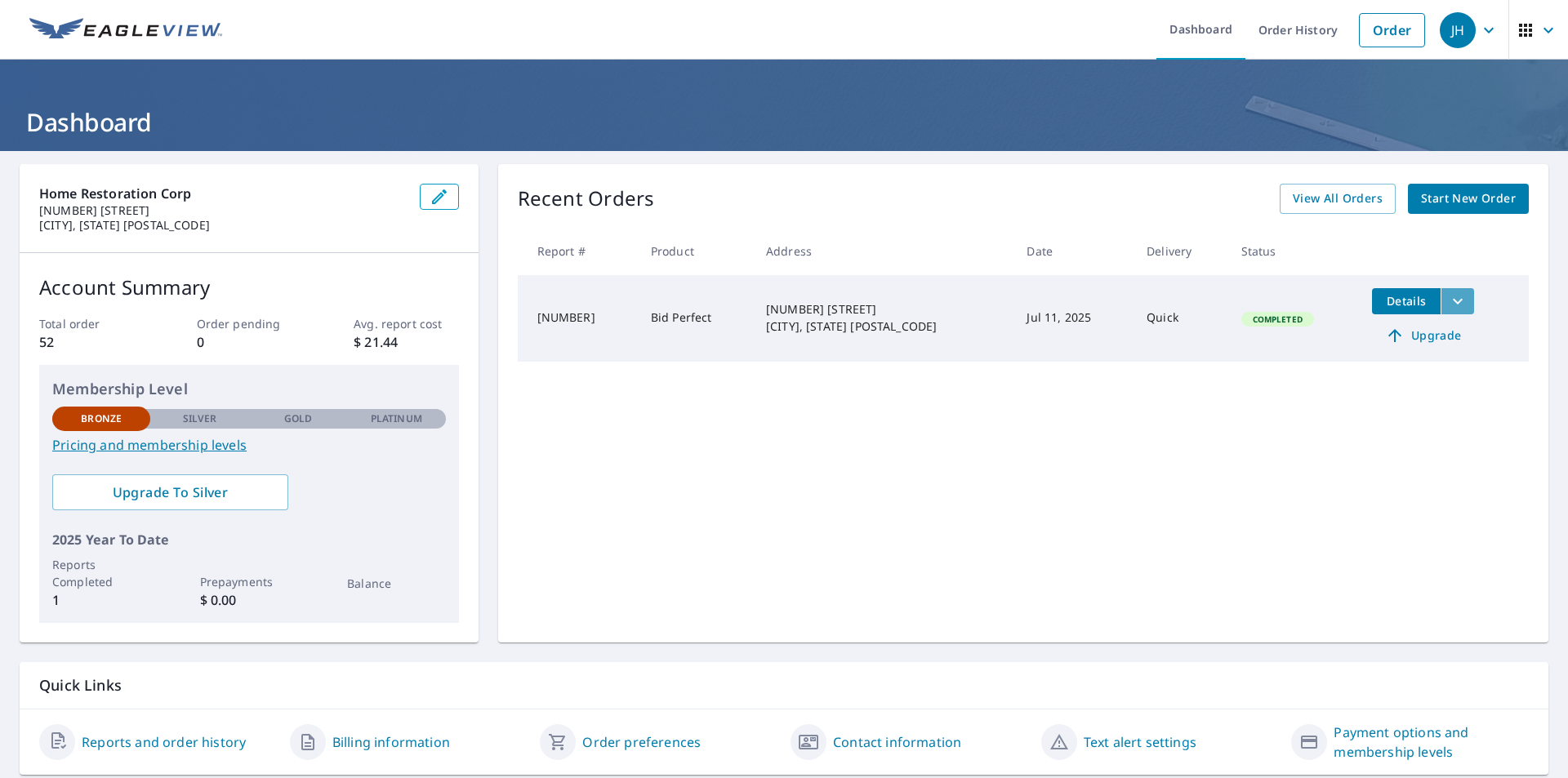 click 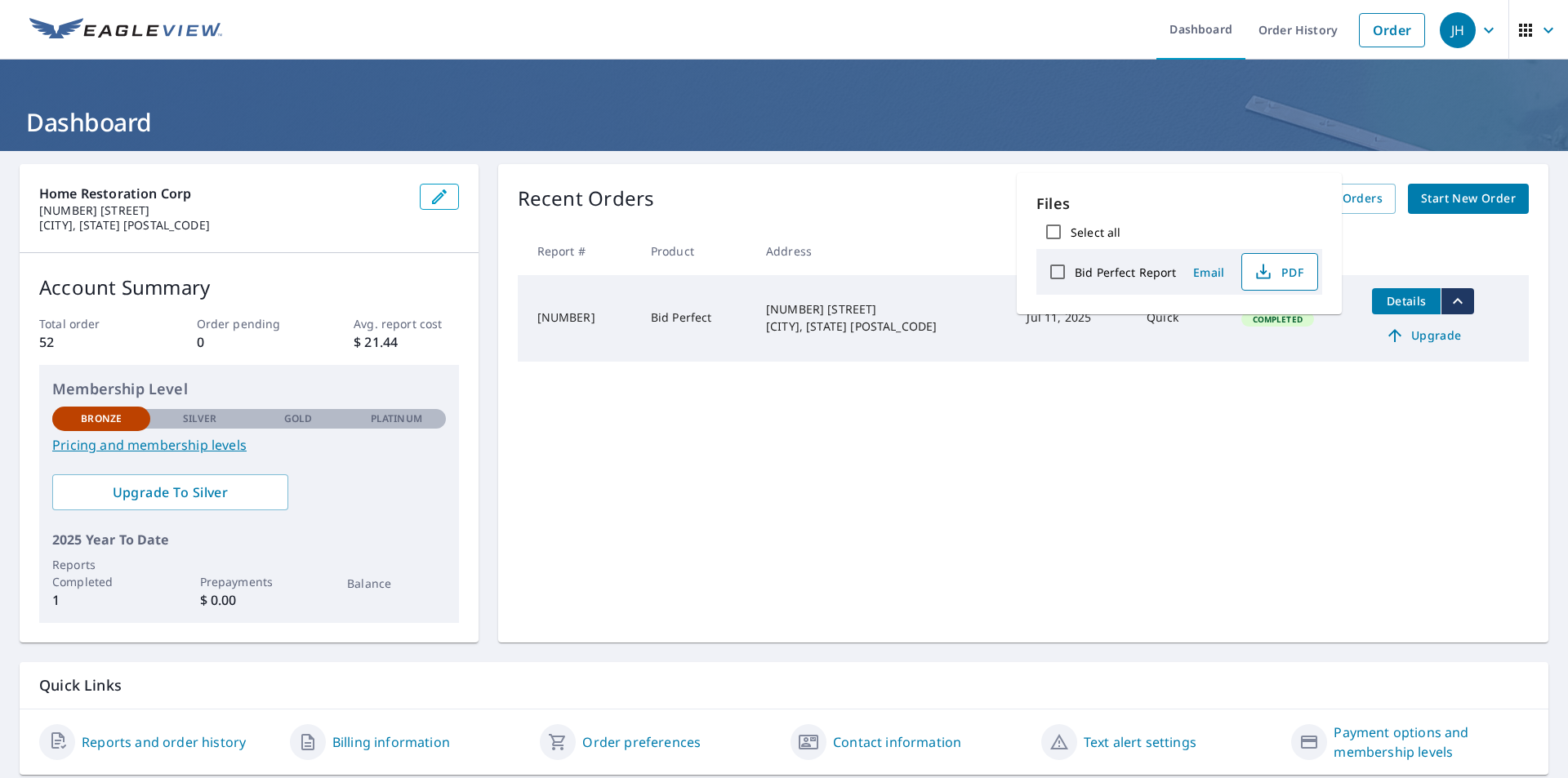 click on "PDF" at bounding box center (1278, 272) 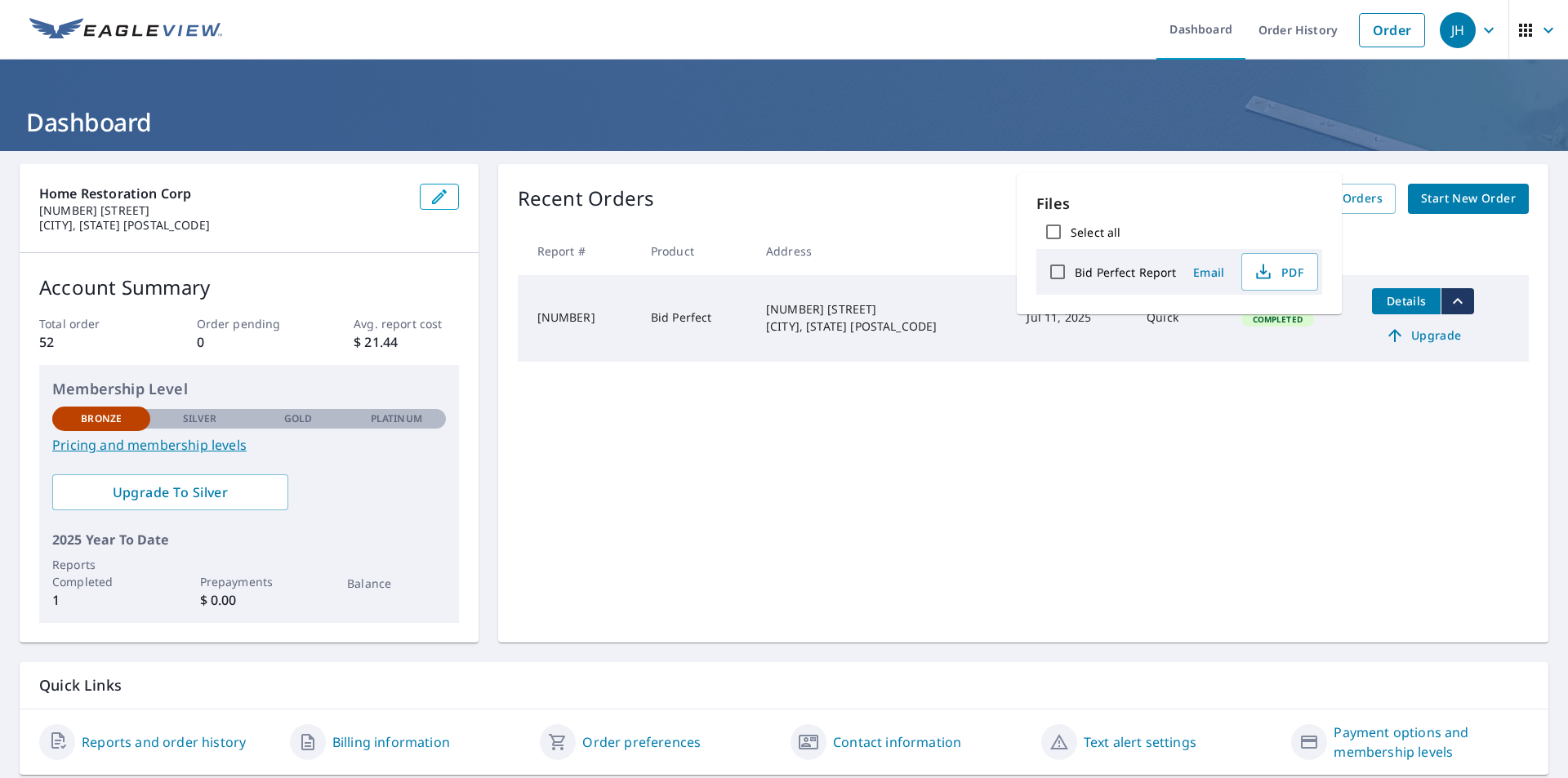 click on "Dashboard" at bounding box center (784, 122) 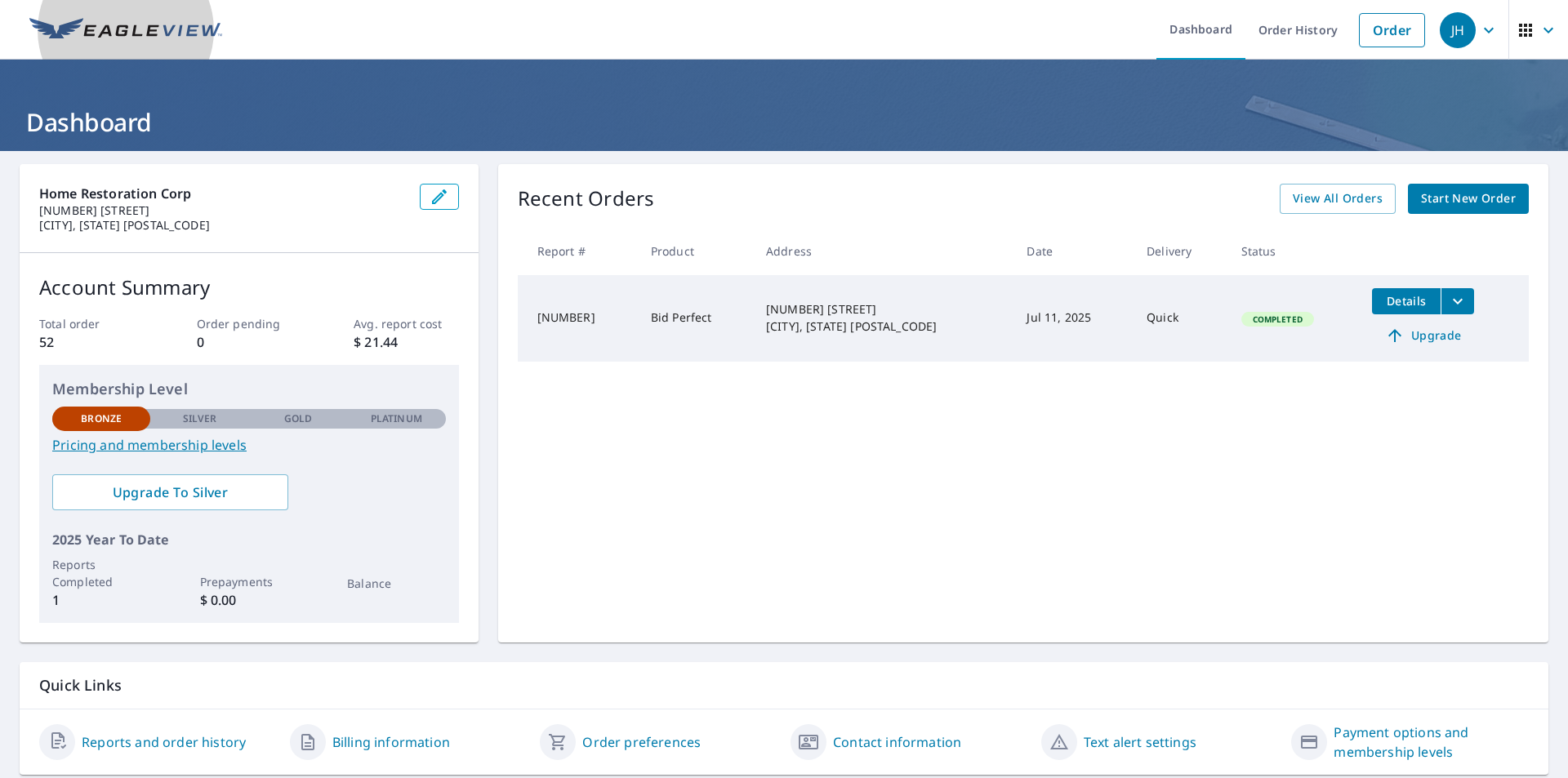click at bounding box center (126, 30) 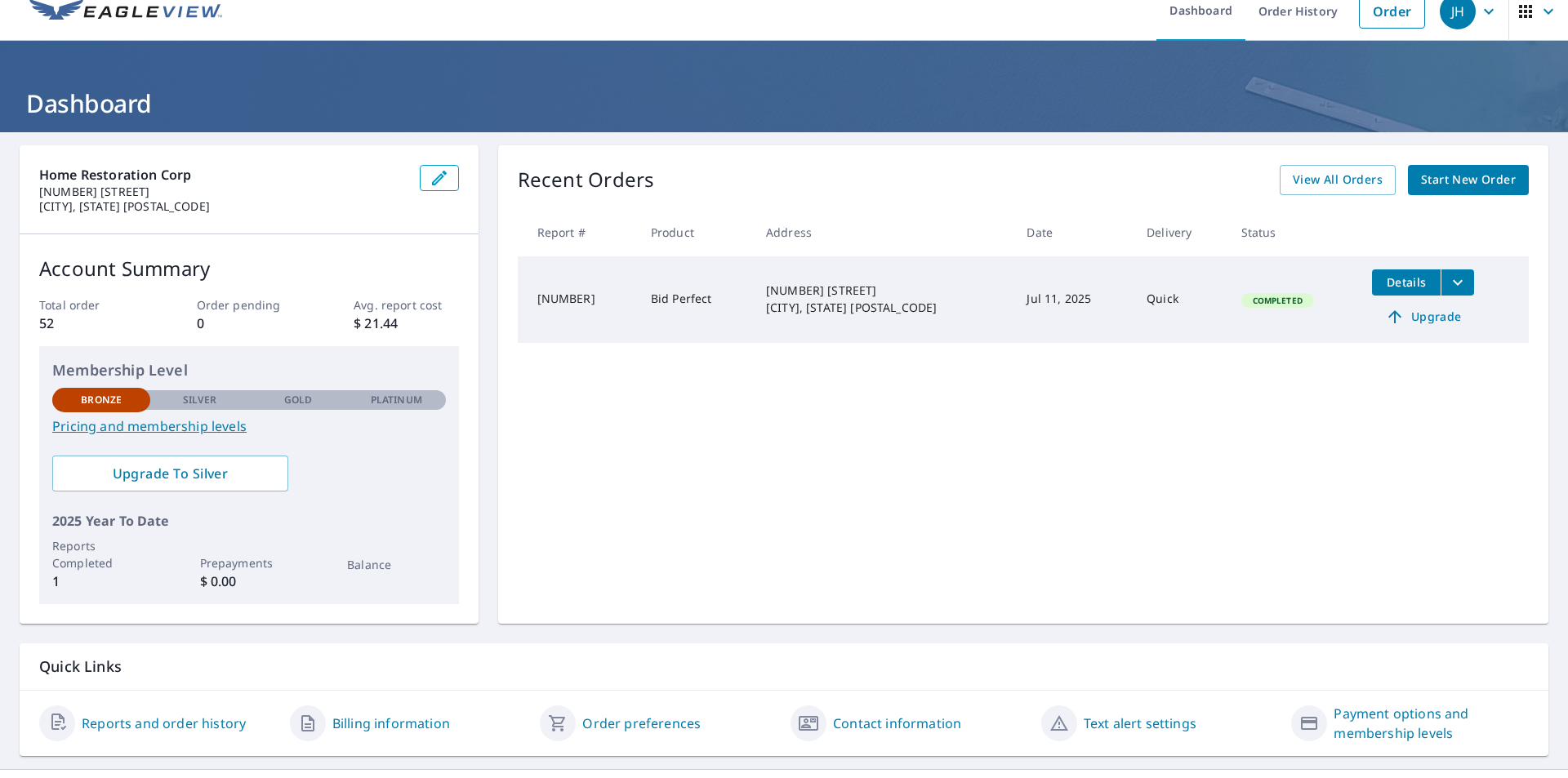 scroll, scrollTop: 0, scrollLeft: 0, axis: both 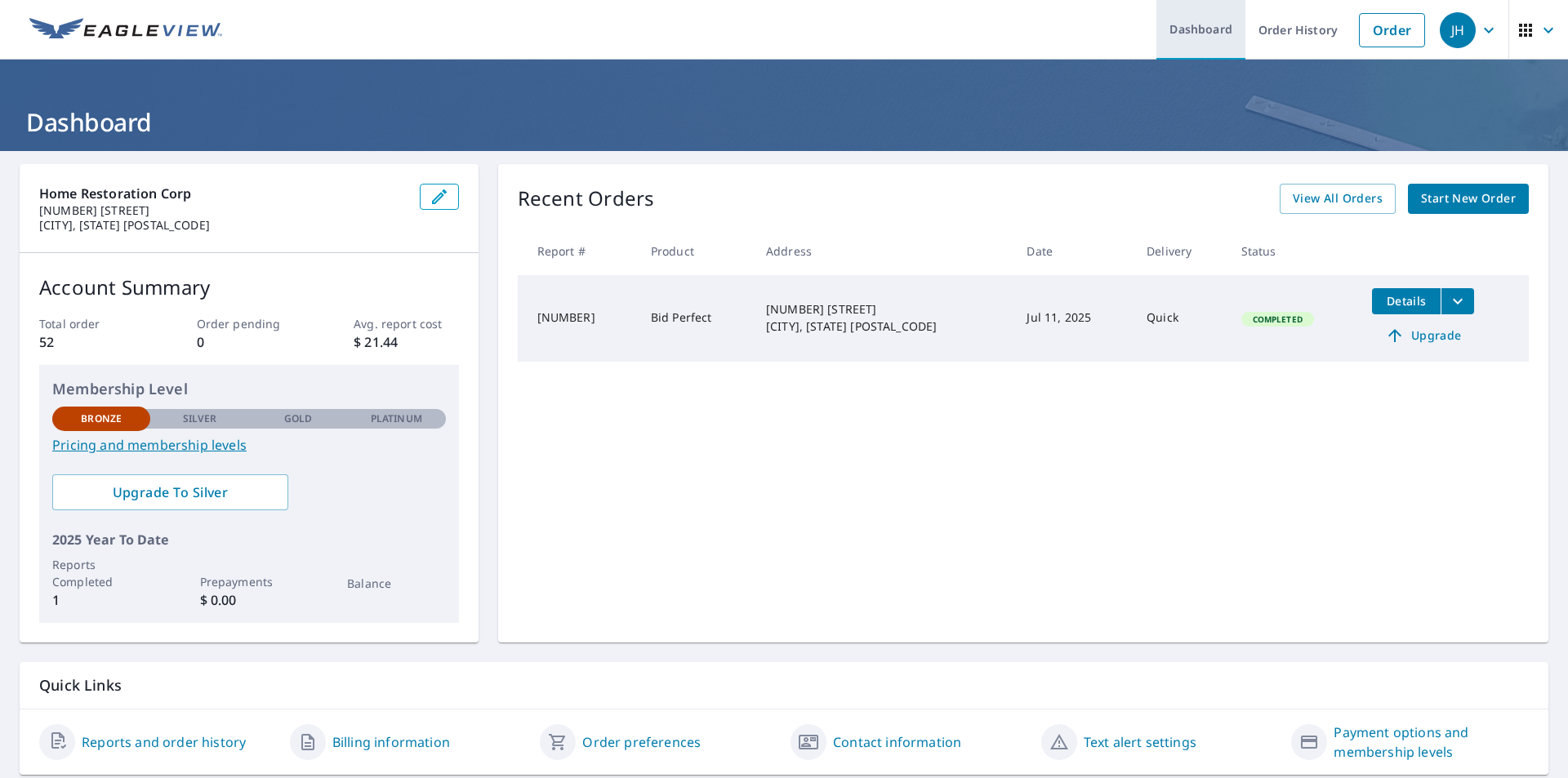 click on "Dashboard" at bounding box center [1200, 29] 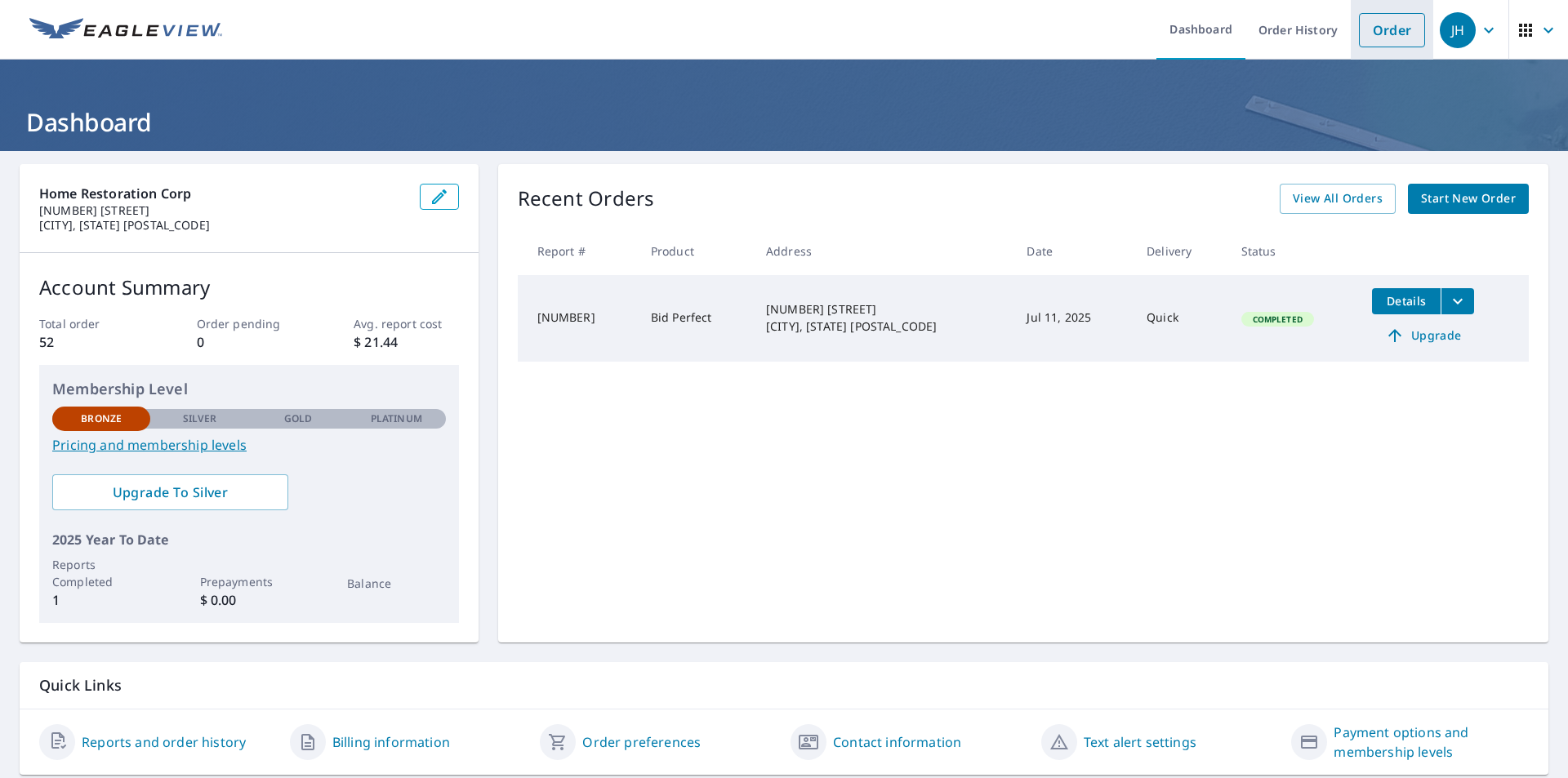 click on "Order" at bounding box center (1392, 30) 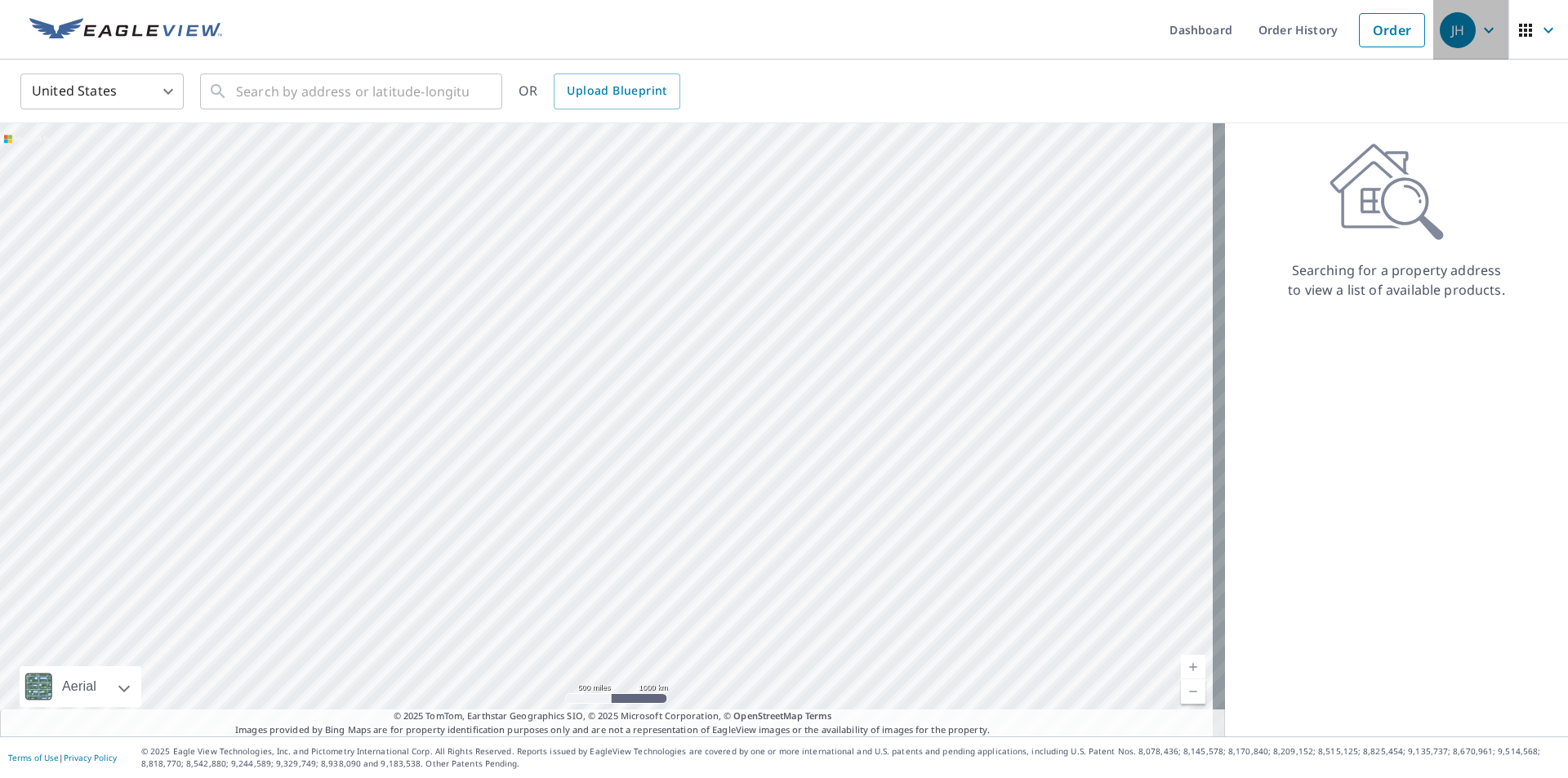 click 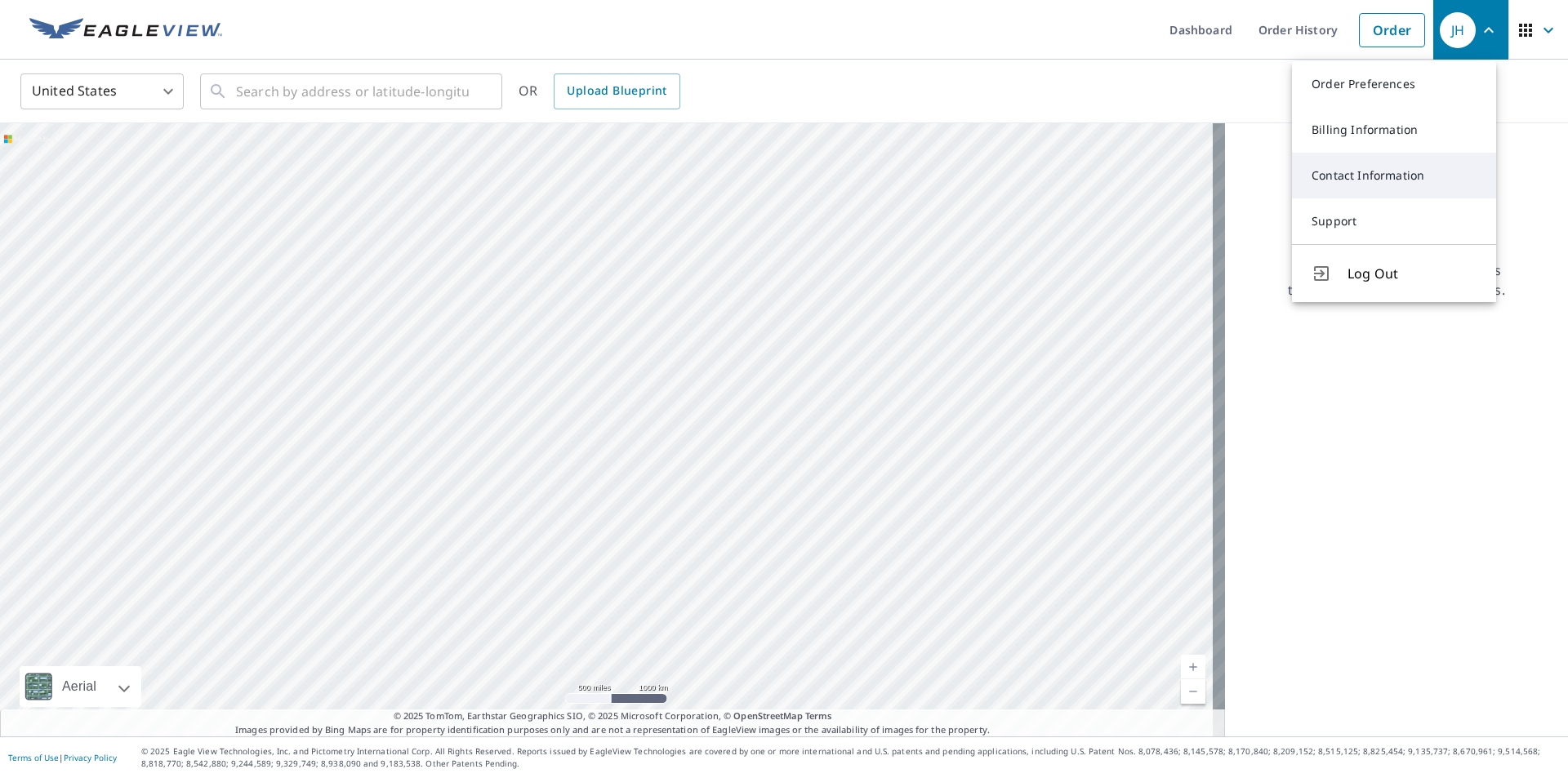 click on "Contact Information" at bounding box center (1394, 176) 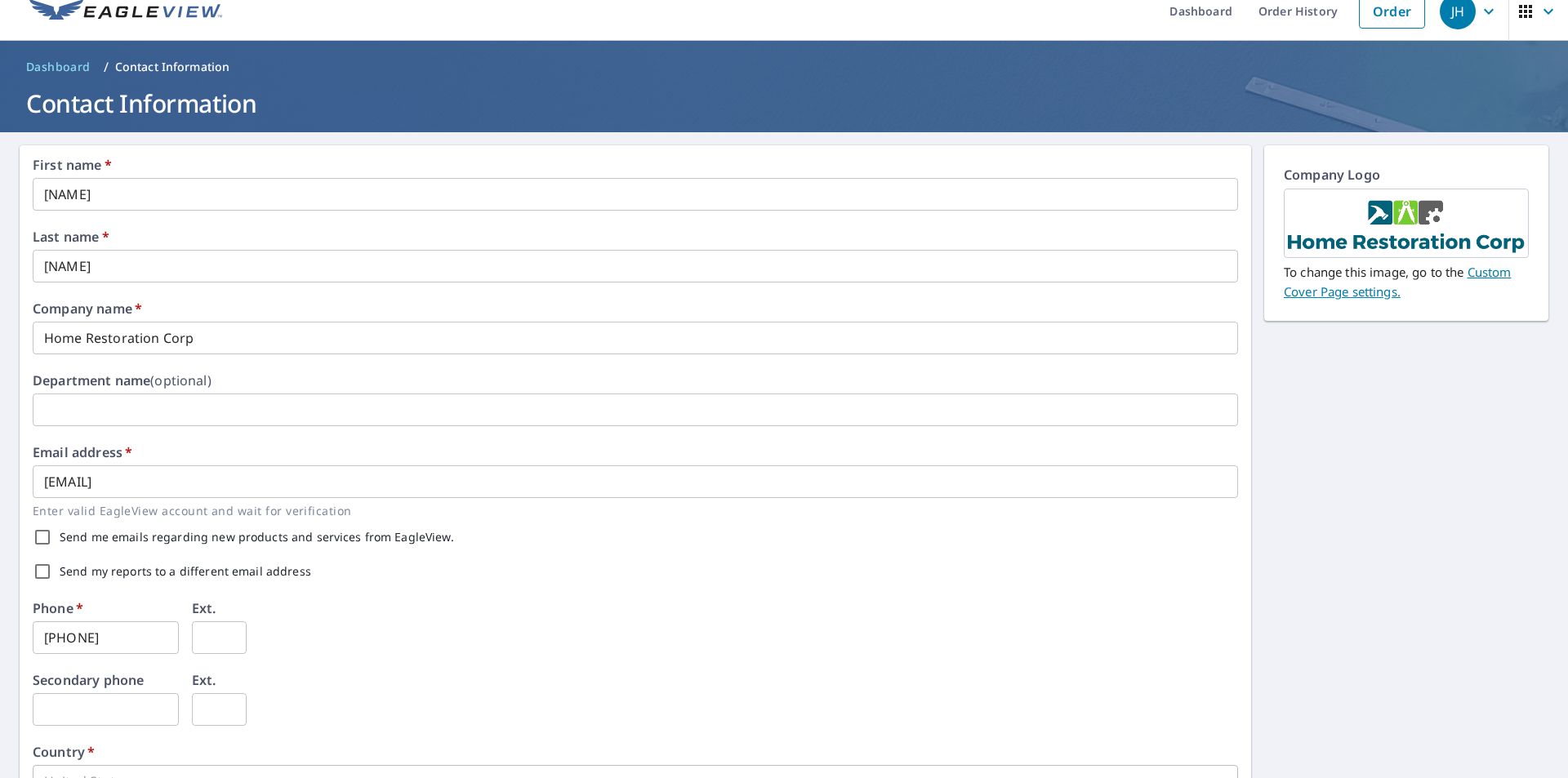 scroll, scrollTop: 0, scrollLeft: 0, axis: both 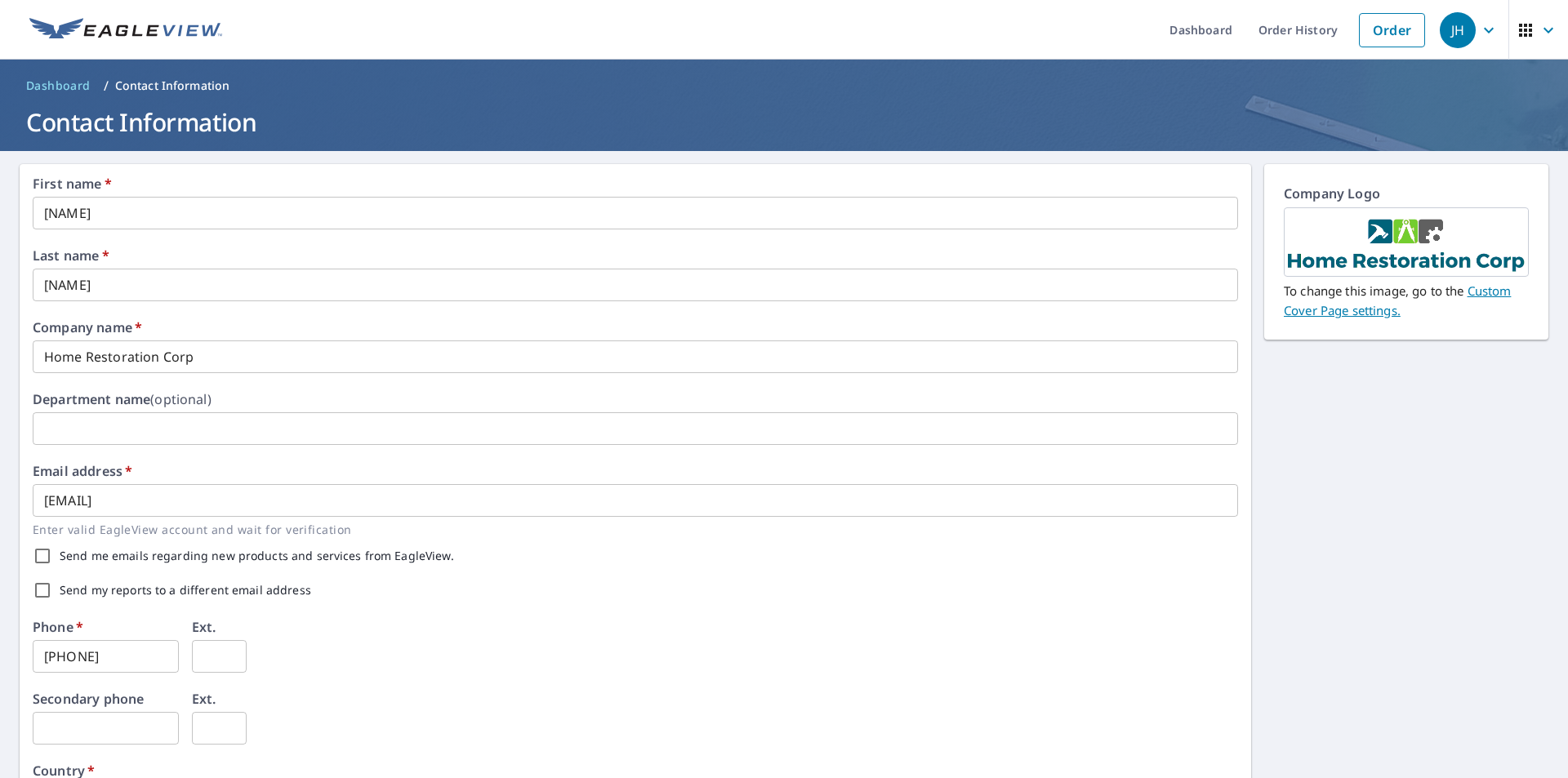 click 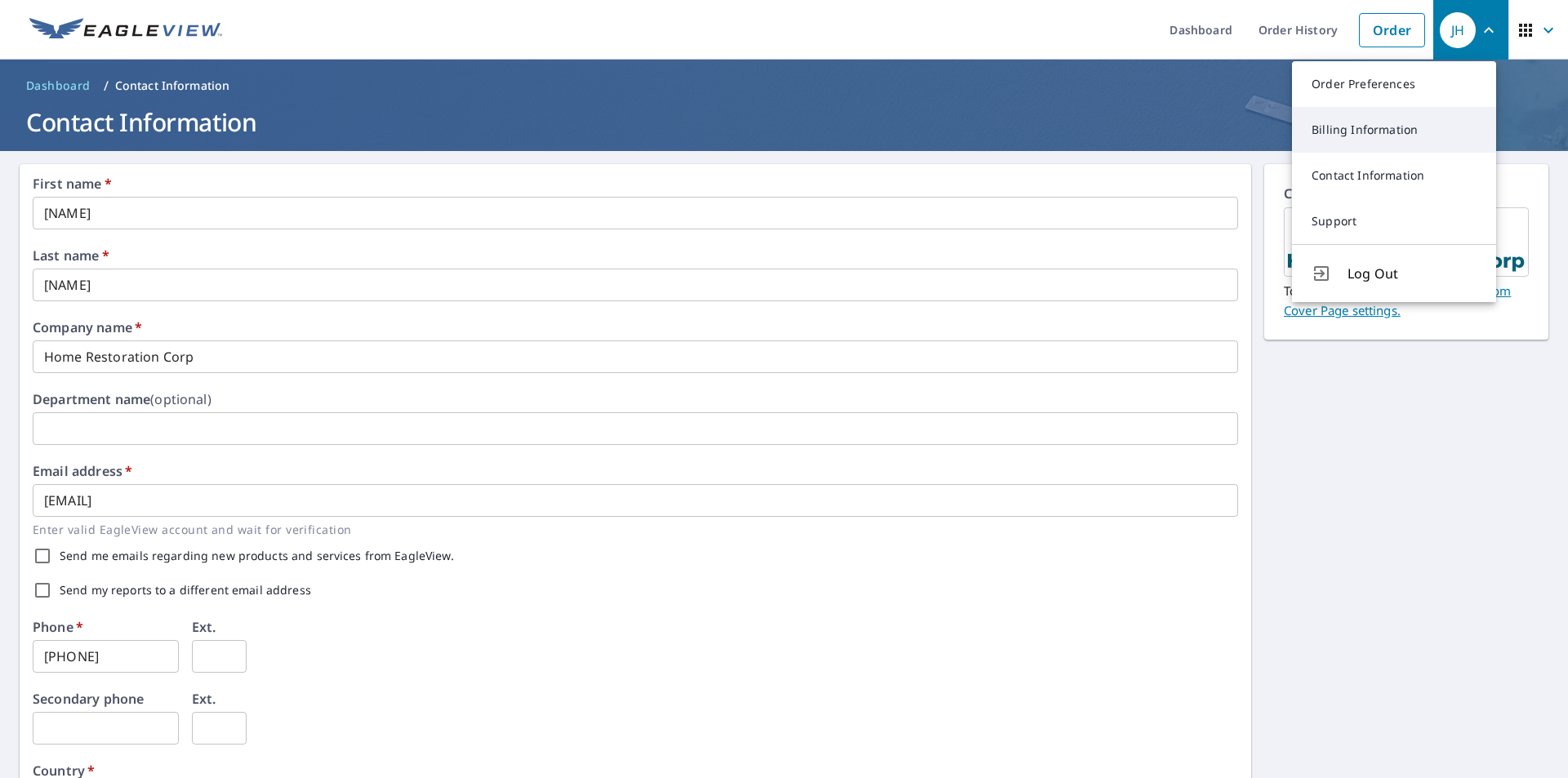 click on "Billing Information" at bounding box center [1394, 130] 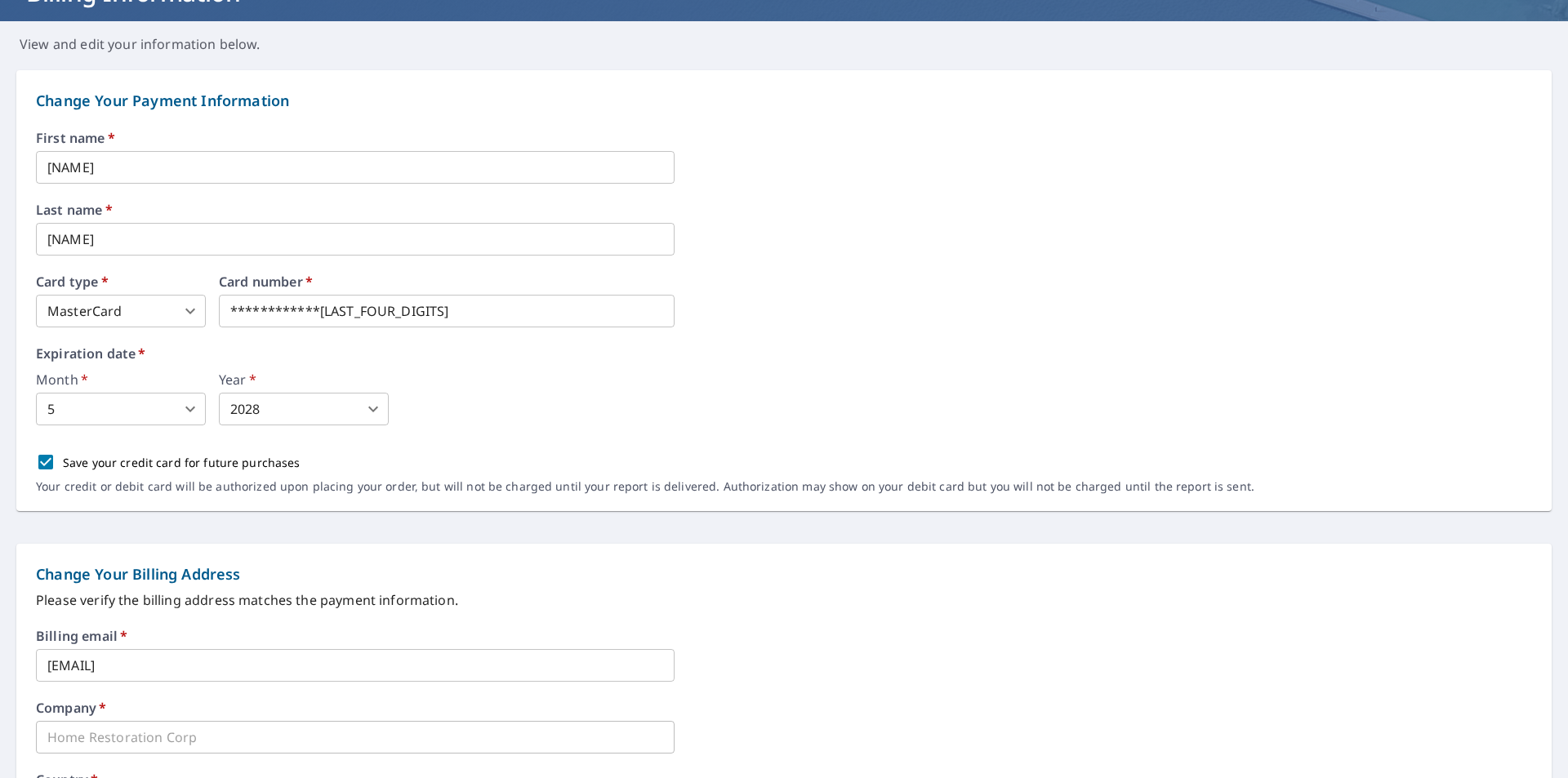 scroll, scrollTop: 0, scrollLeft: 0, axis: both 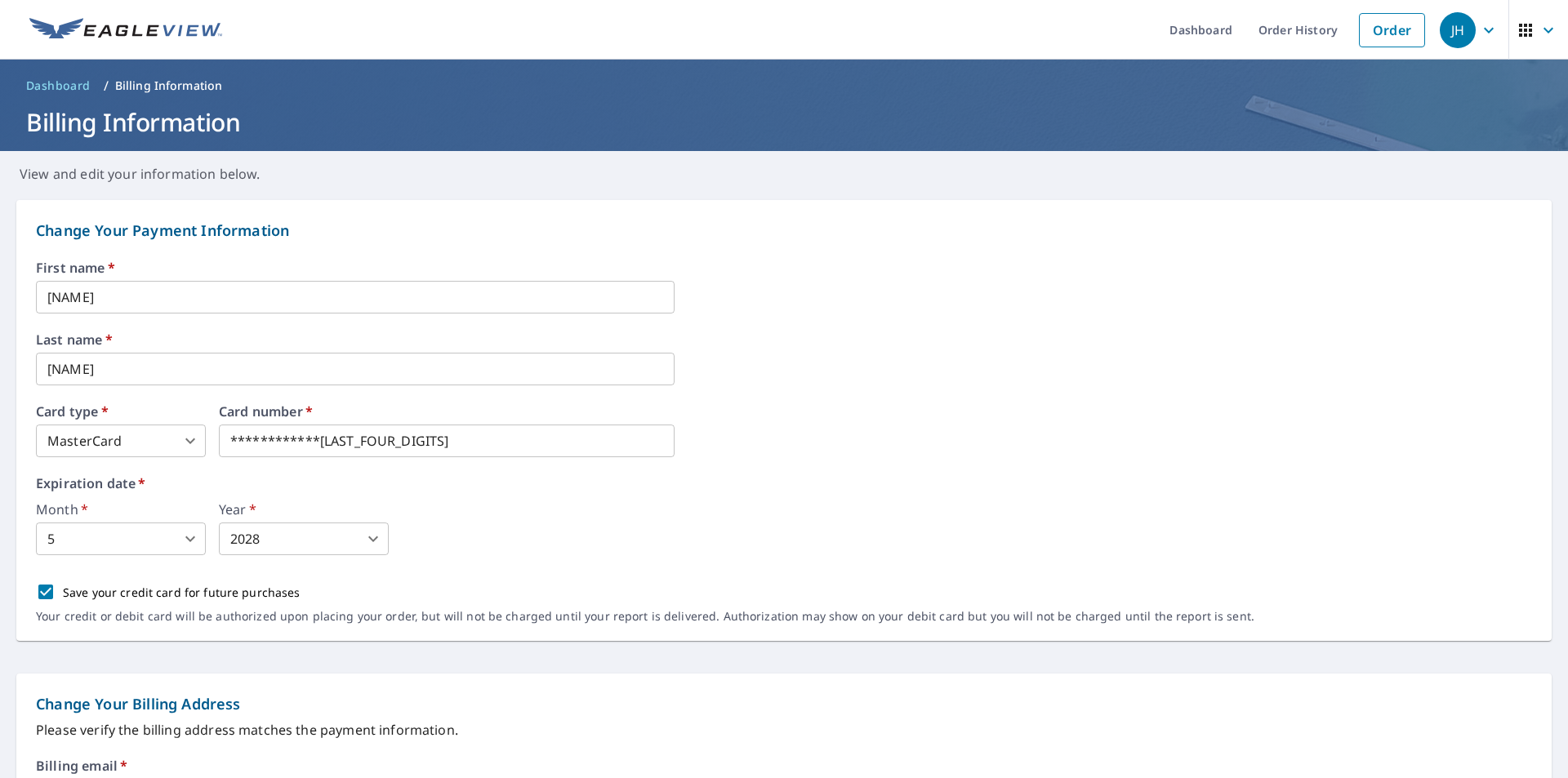 click 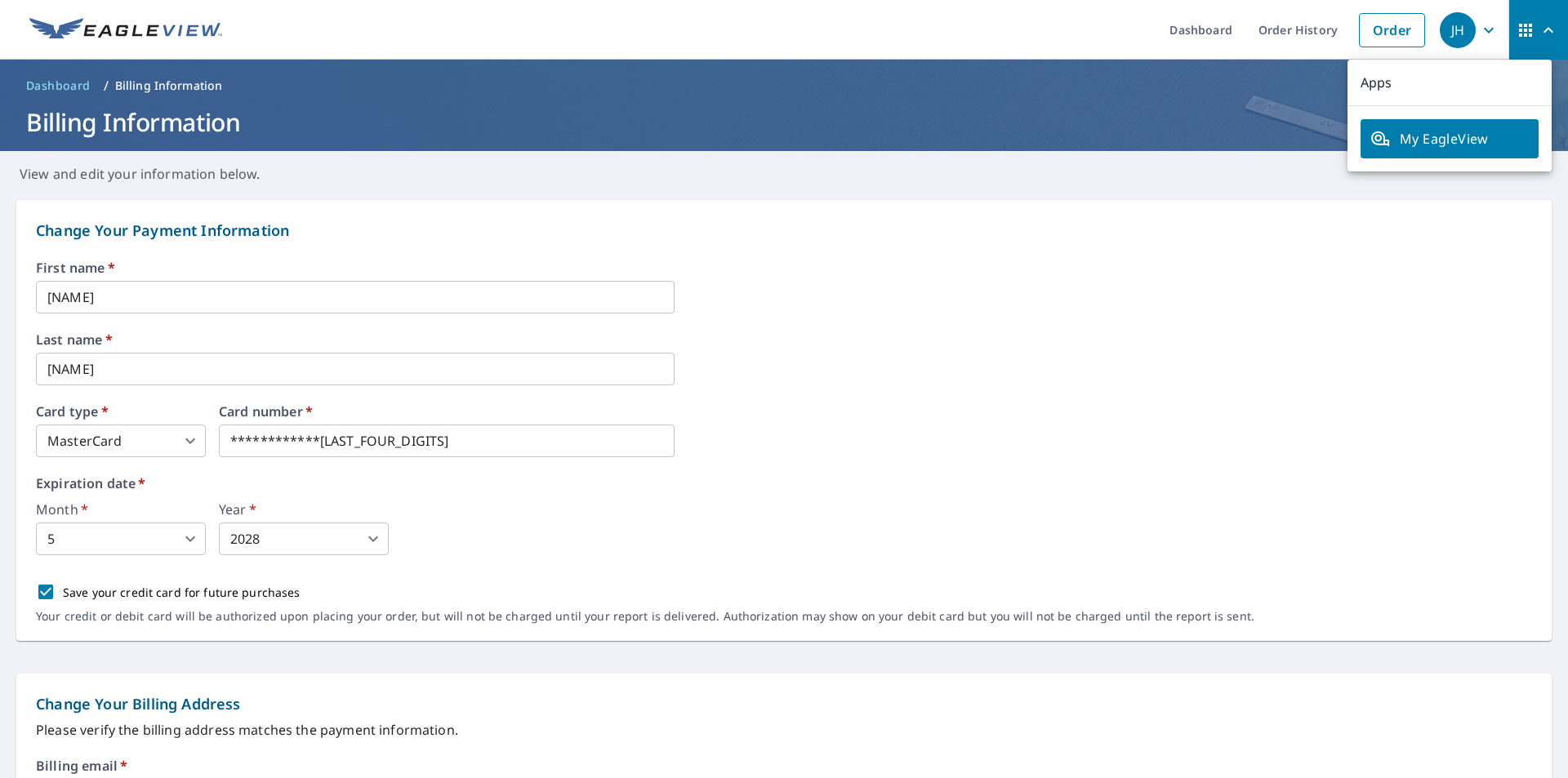 click on "My EagleView" at bounding box center [1450, 139] 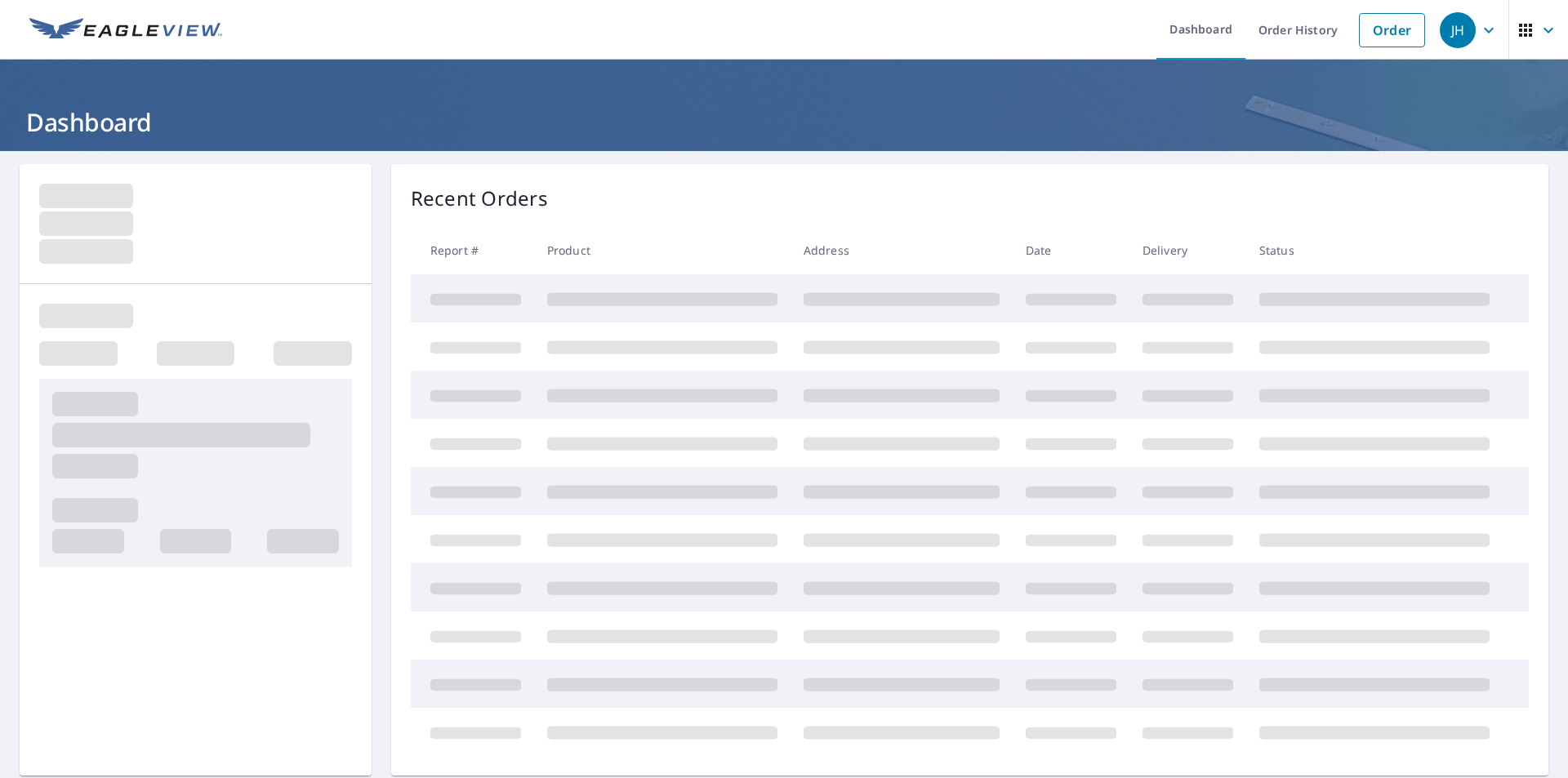 scroll, scrollTop: 0, scrollLeft: 0, axis: both 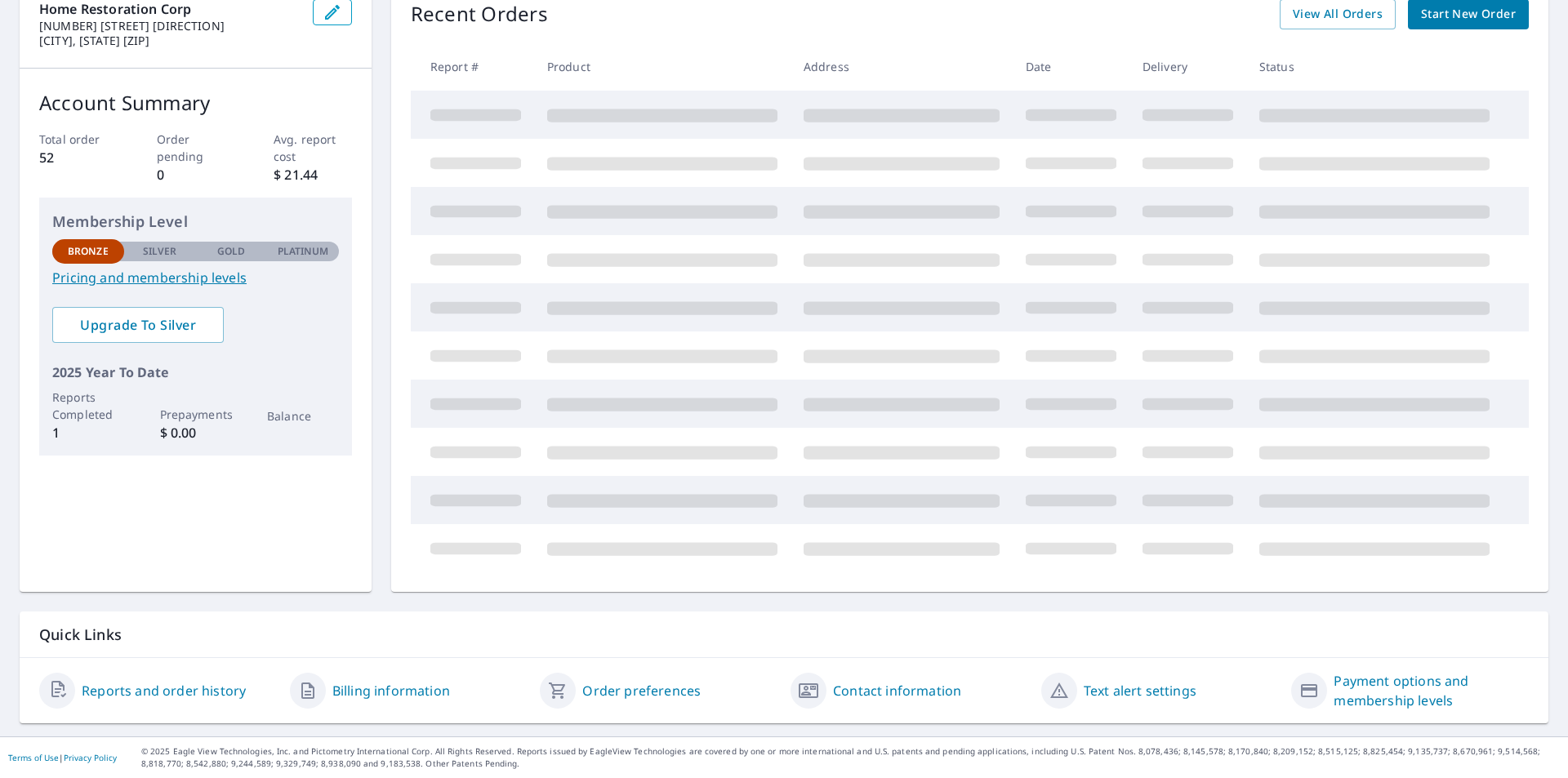 click on "Contact information" at bounding box center [897, 691] 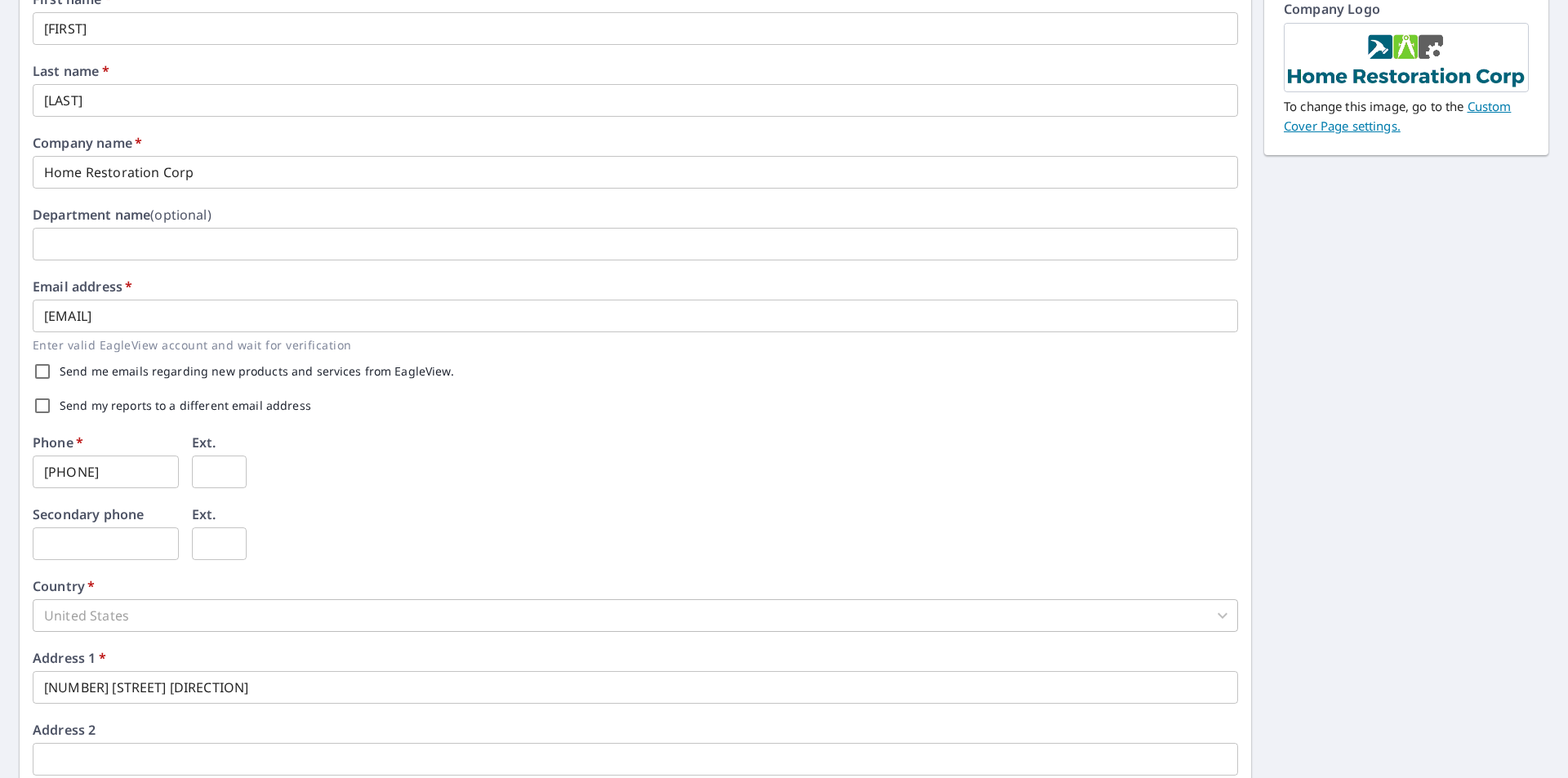 click on "Send me emails regarding new products and services from EagleView." at bounding box center (42, 371) 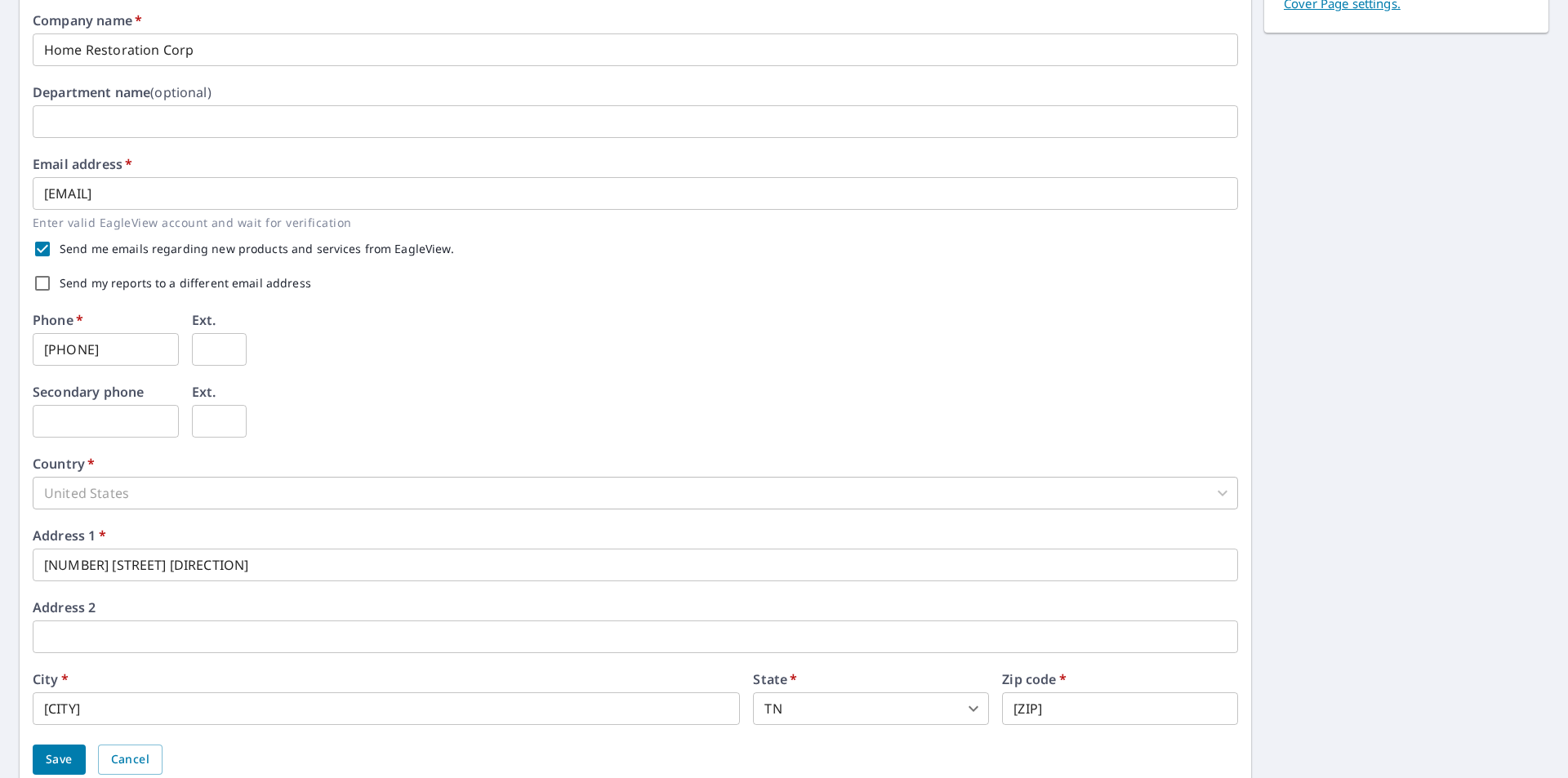 scroll, scrollTop: 371, scrollLeft: 0, axis: vertical 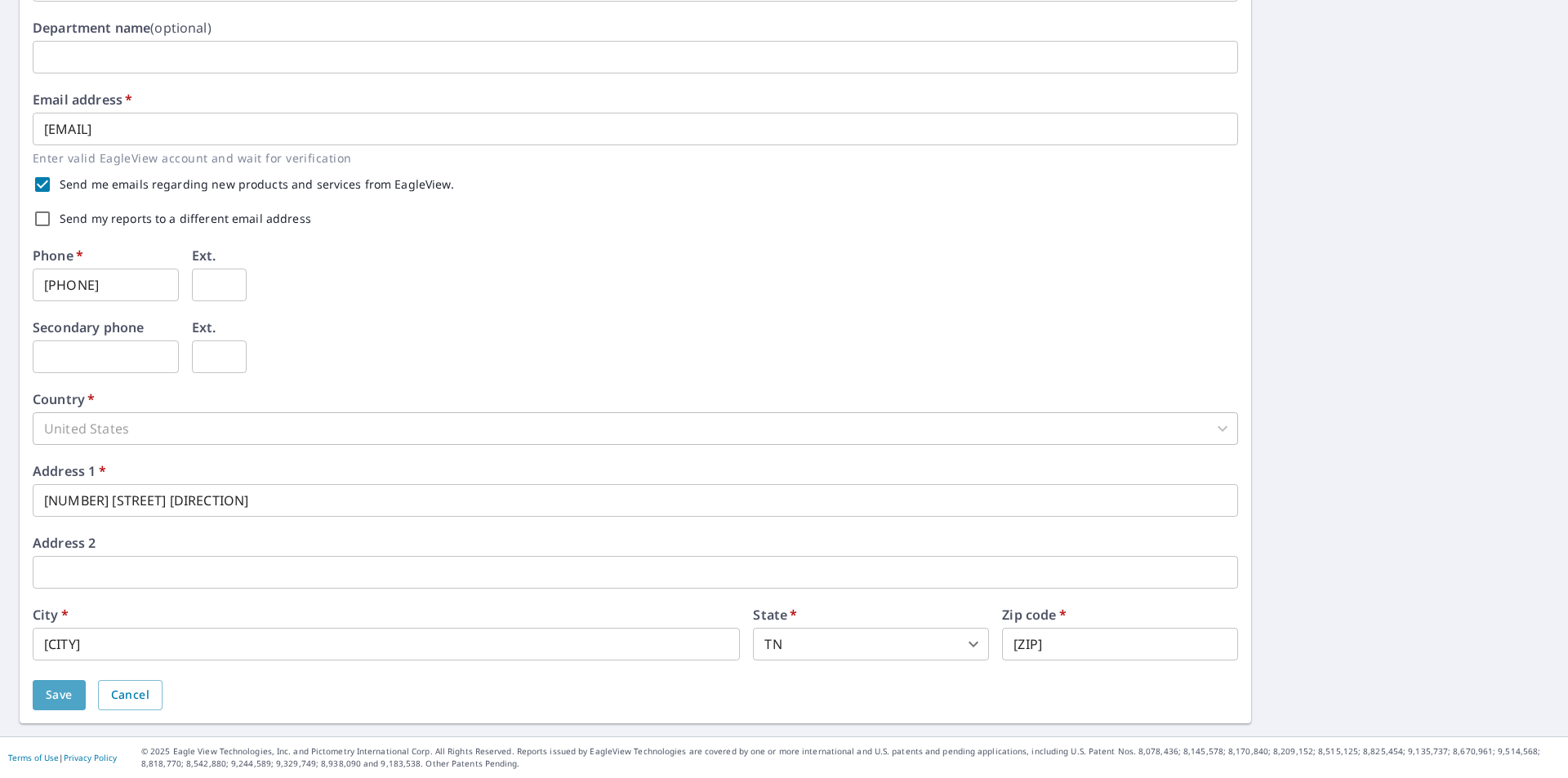 click on "Save" at bounding box center (59, 695) 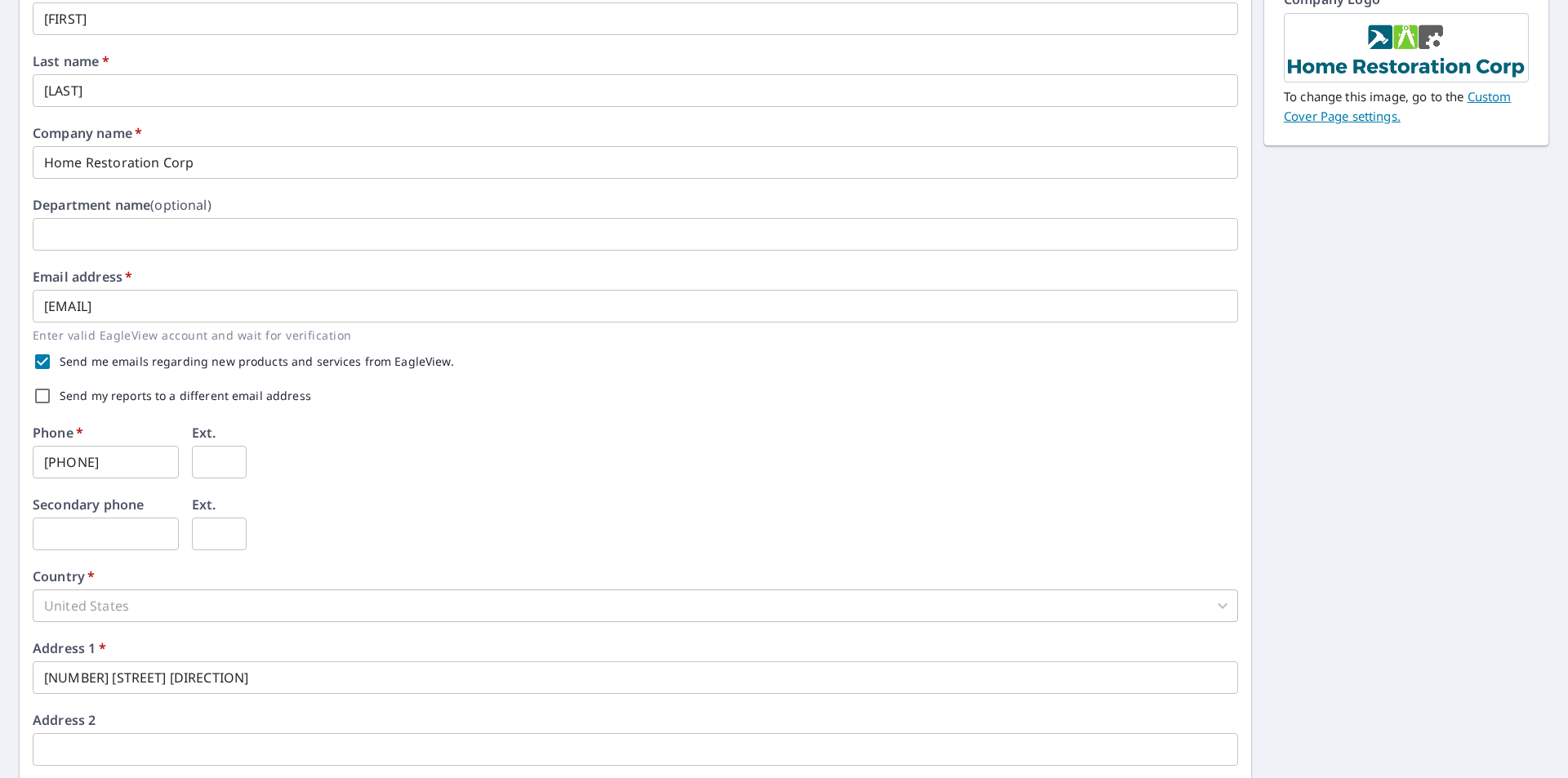 scroll, scrollTop: 0, scrollLeft: 0, axis: both 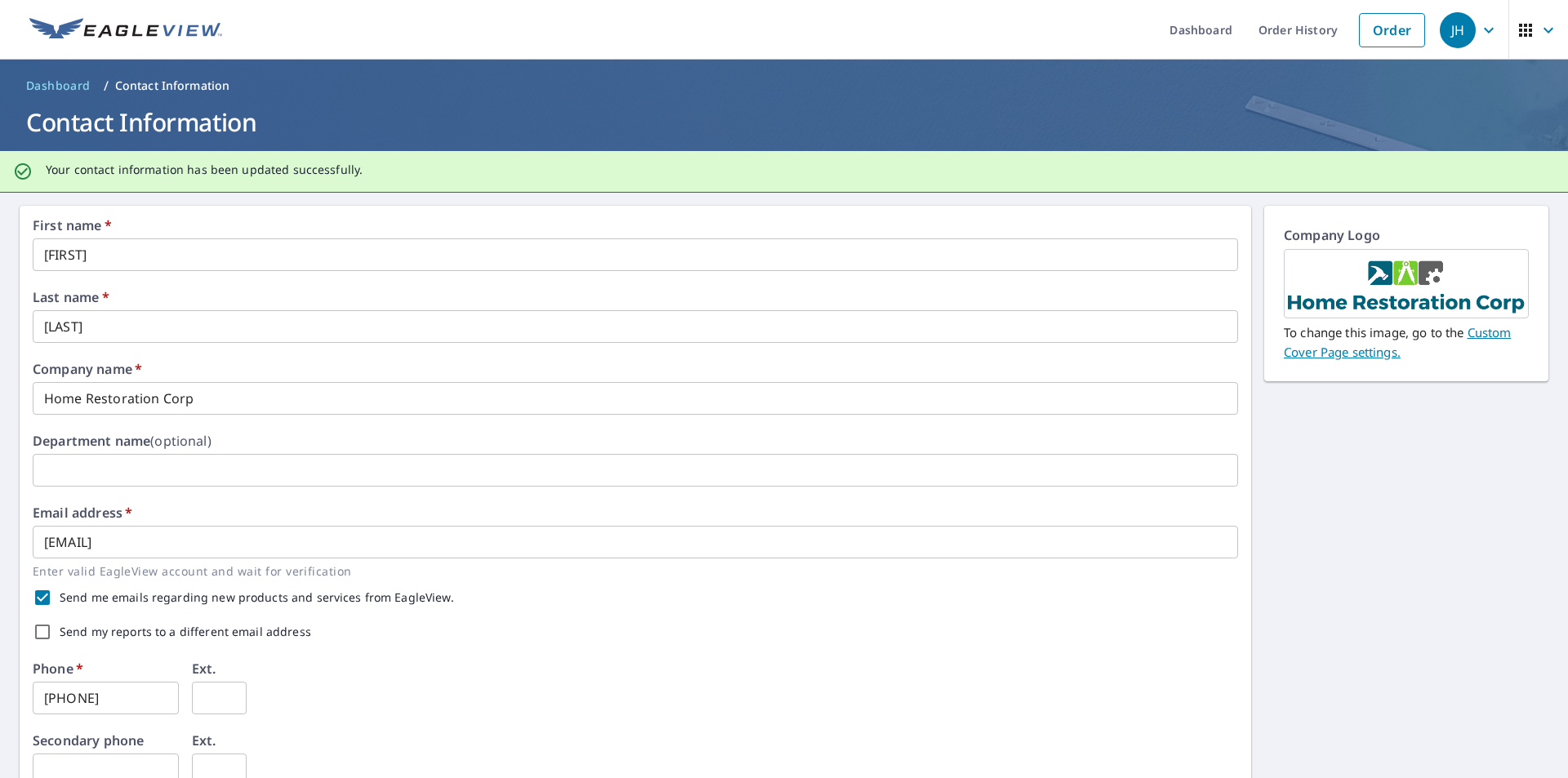 click on "Custom Cover Page settings." at bounding box center [1397, 342] 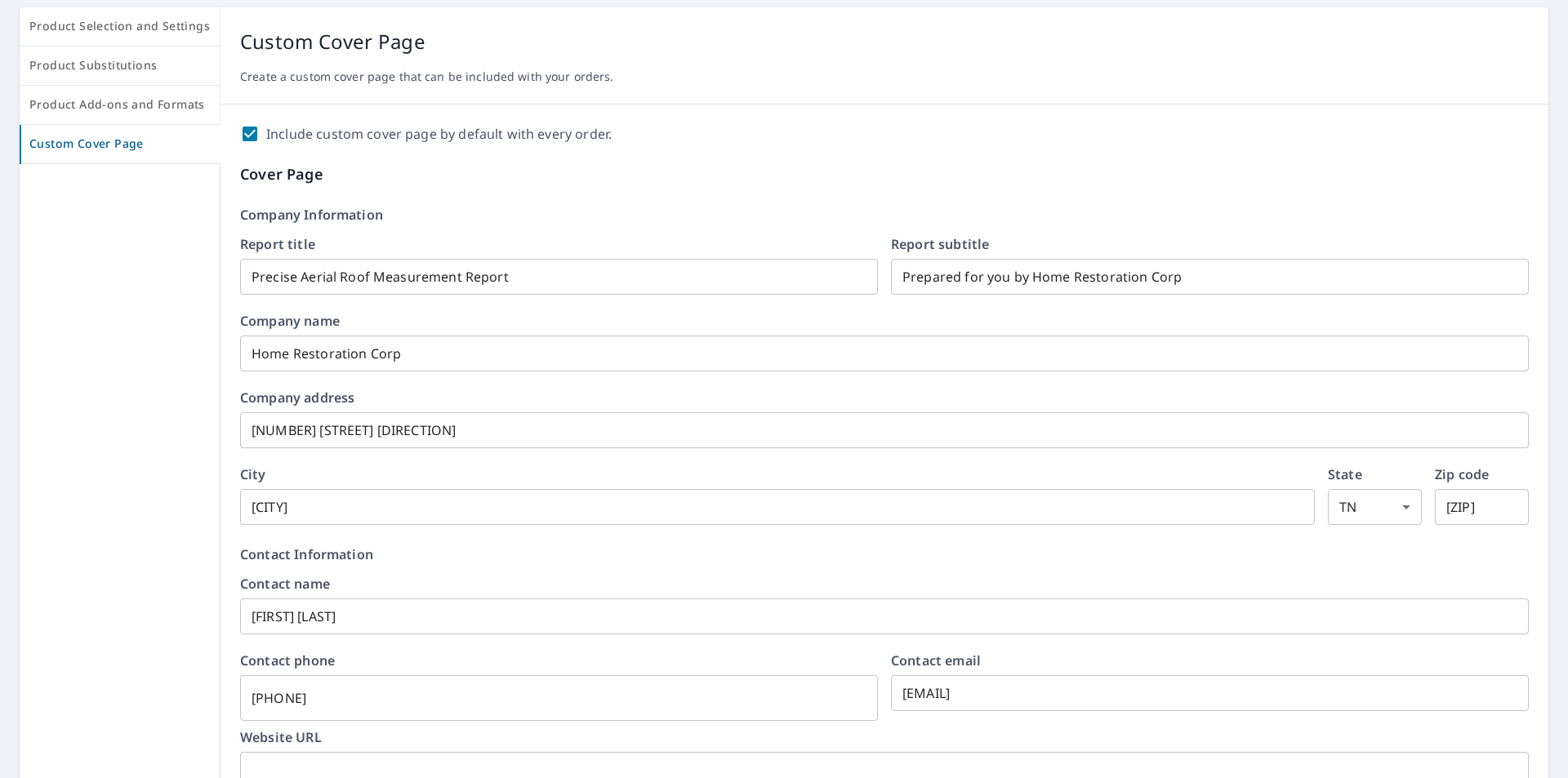 scroll, scrollTop: 190, scrollLeft: 0, axis: vertical 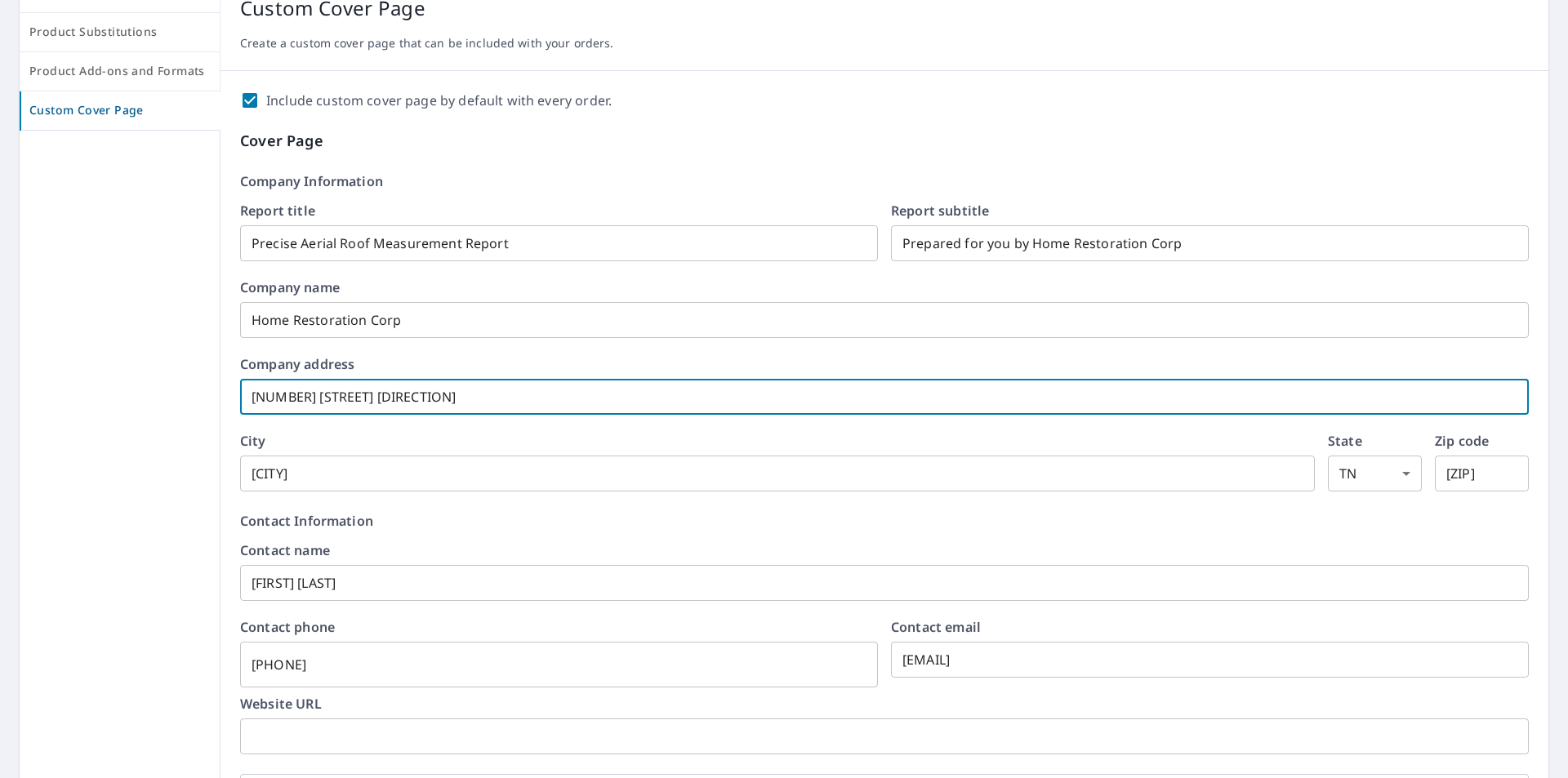 drag, startPoint x: 416, startPoint y: 382, endPoint x: 136, endPoint y: 388, distance: 280.0643 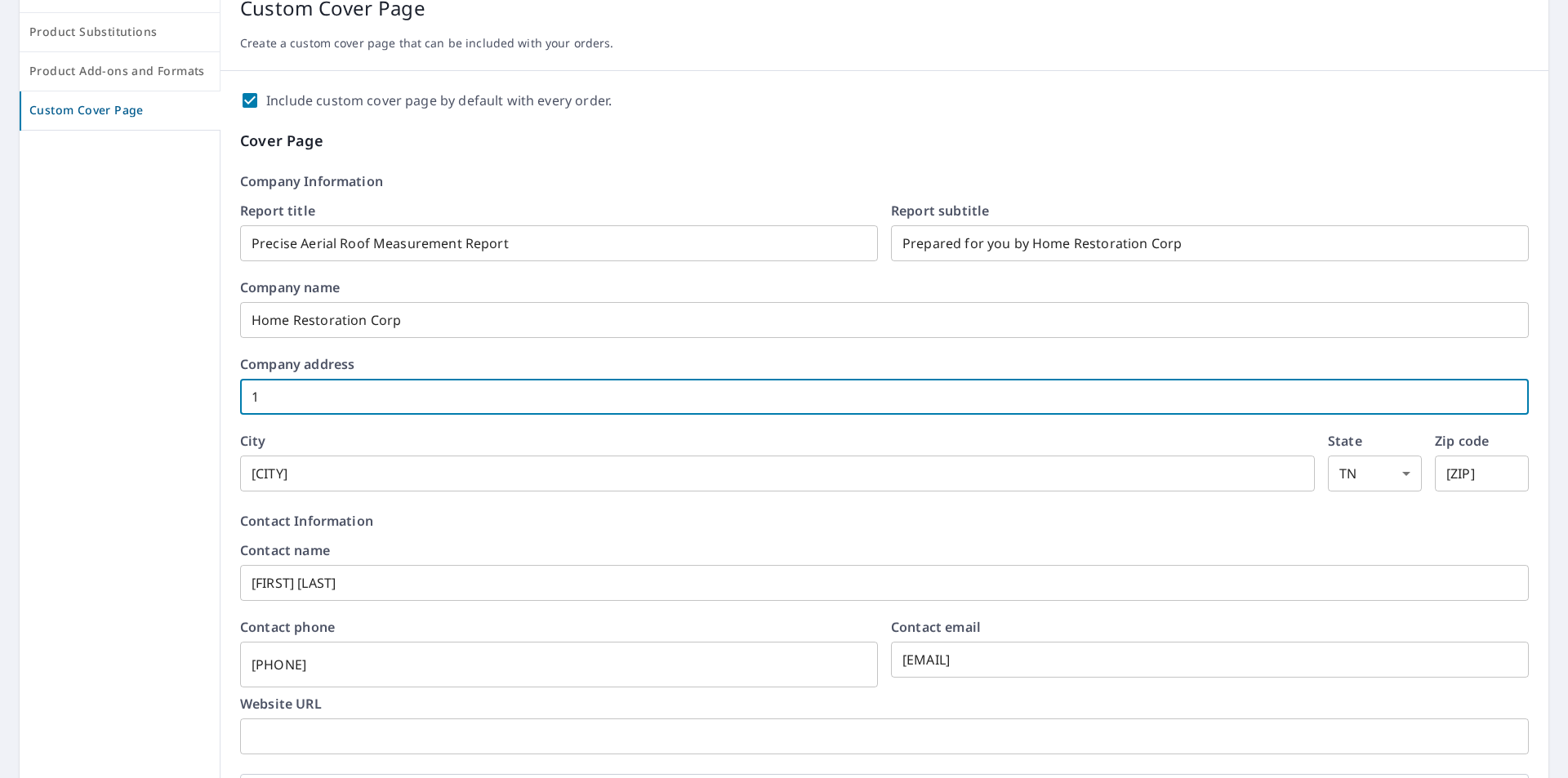 checkbox on "true" 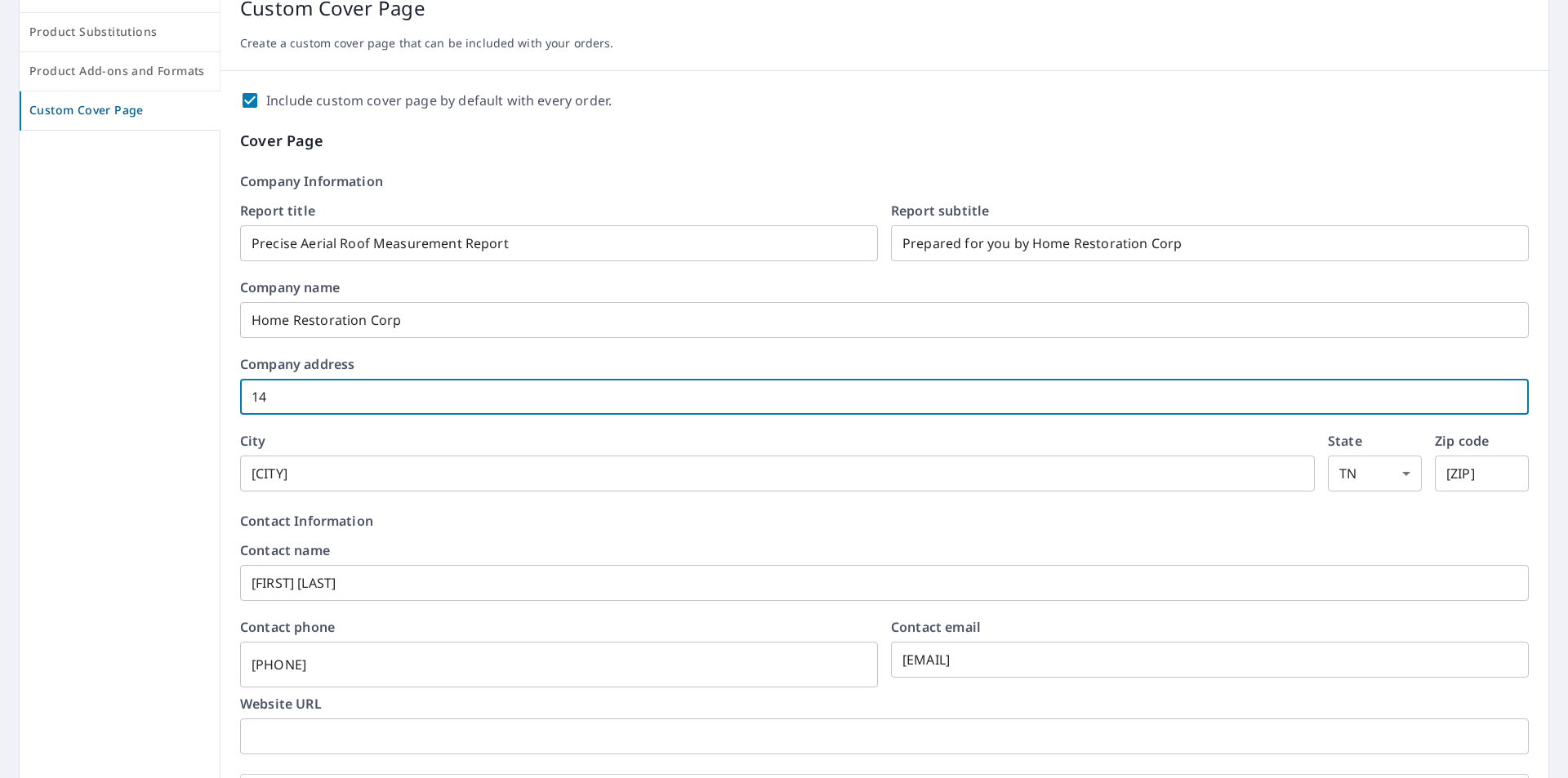 checkbox on "true" 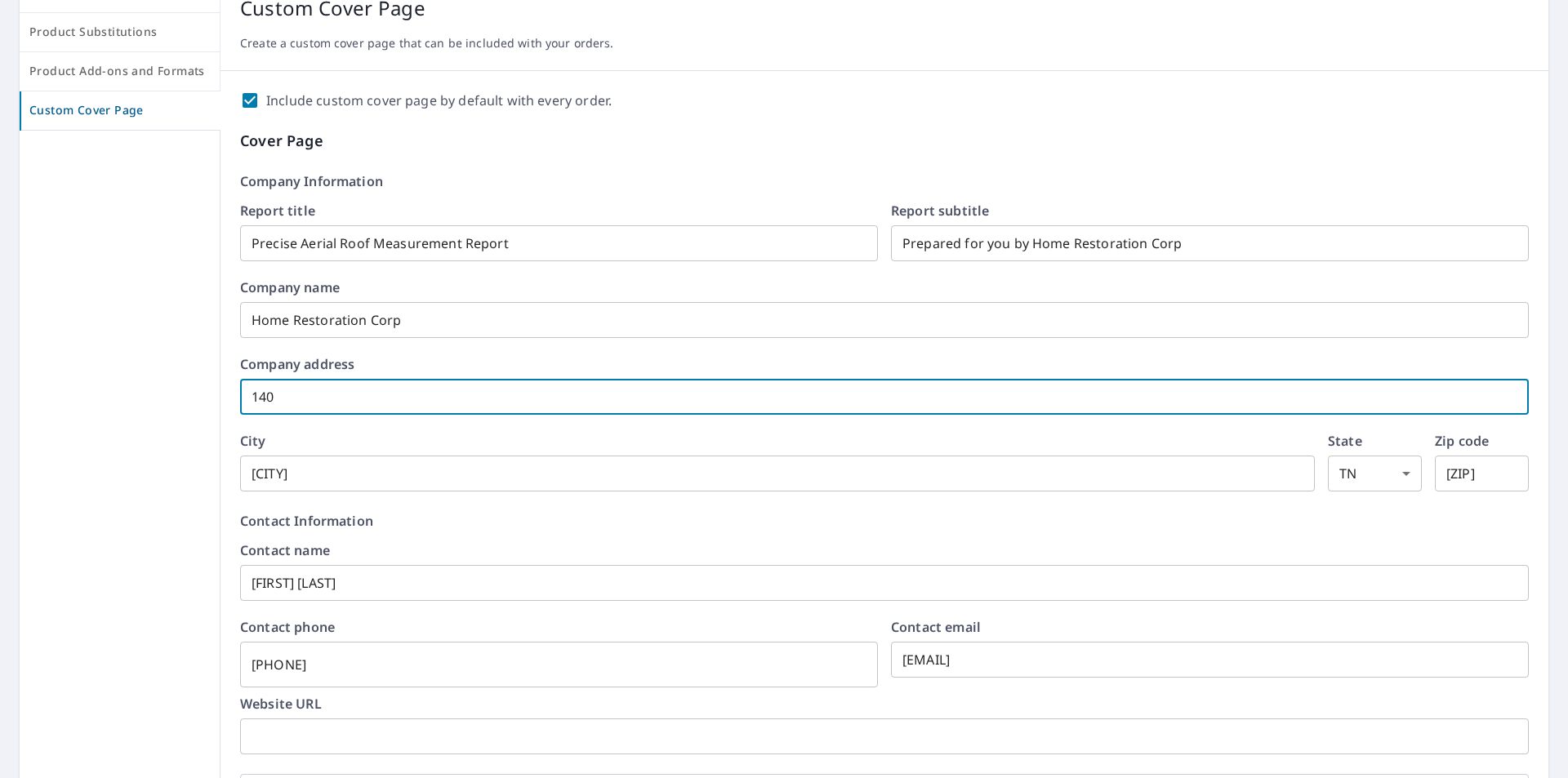 checkbox on "true" 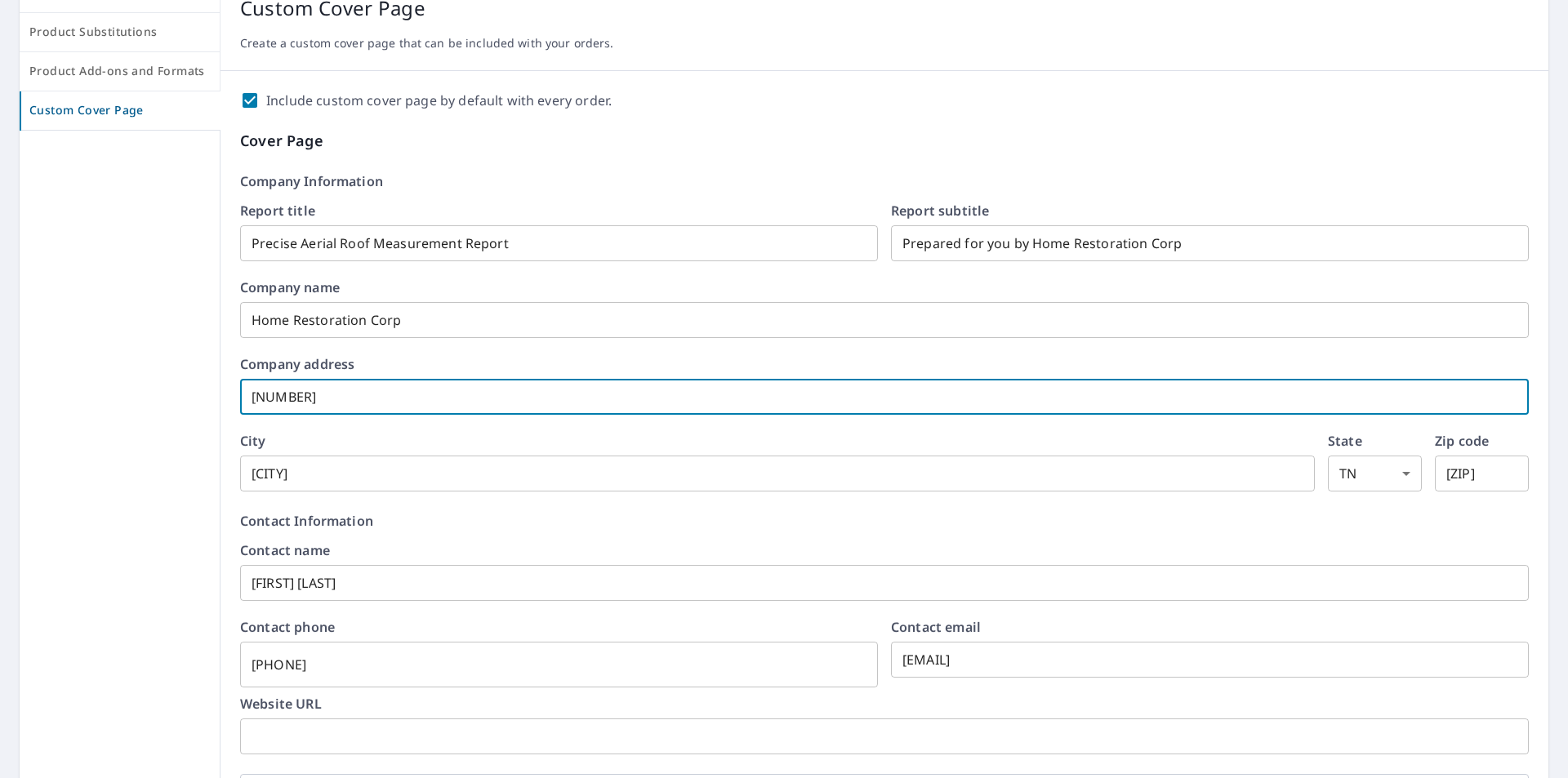 checkbox on "true" 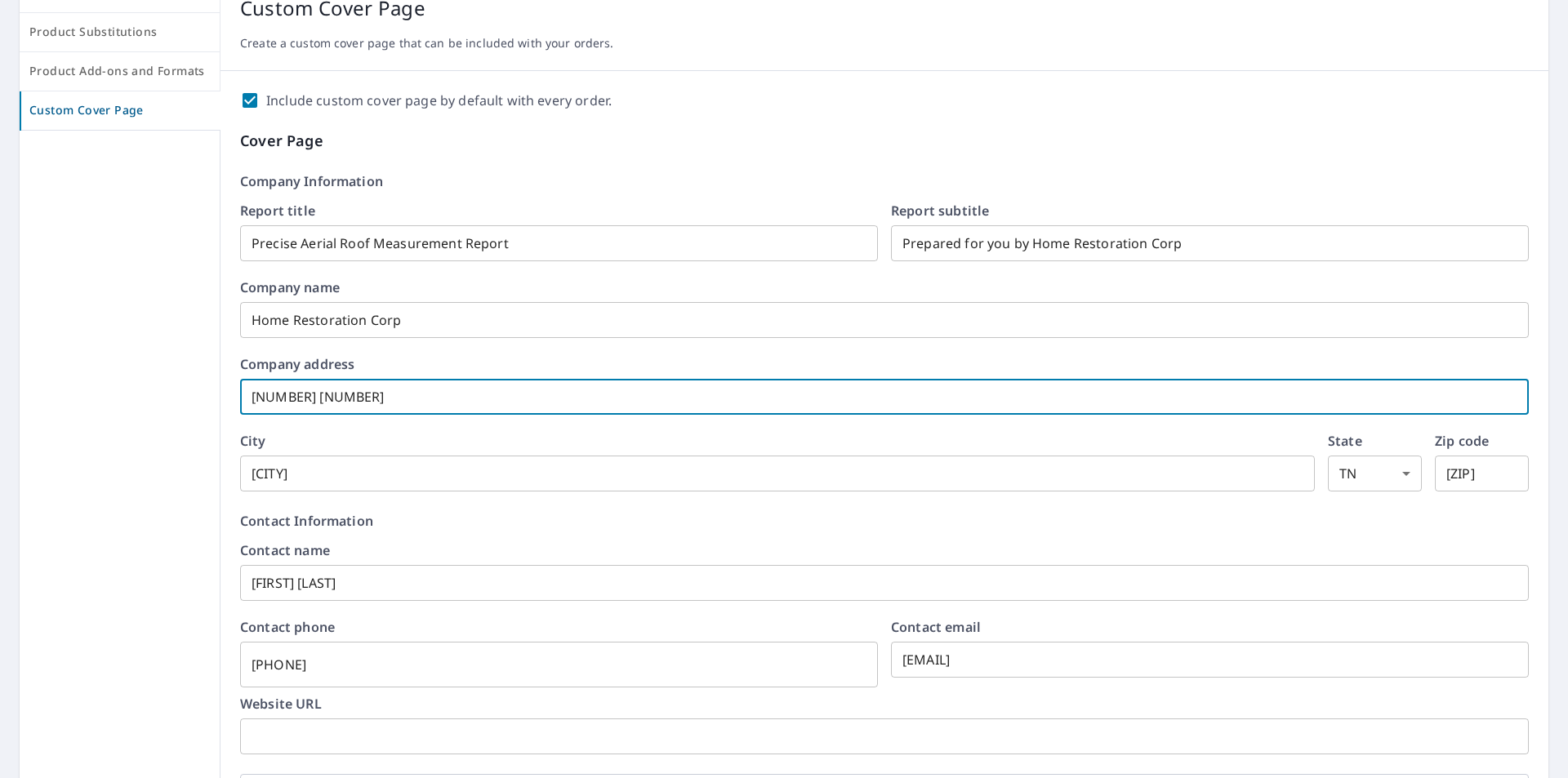checkbox on "true" 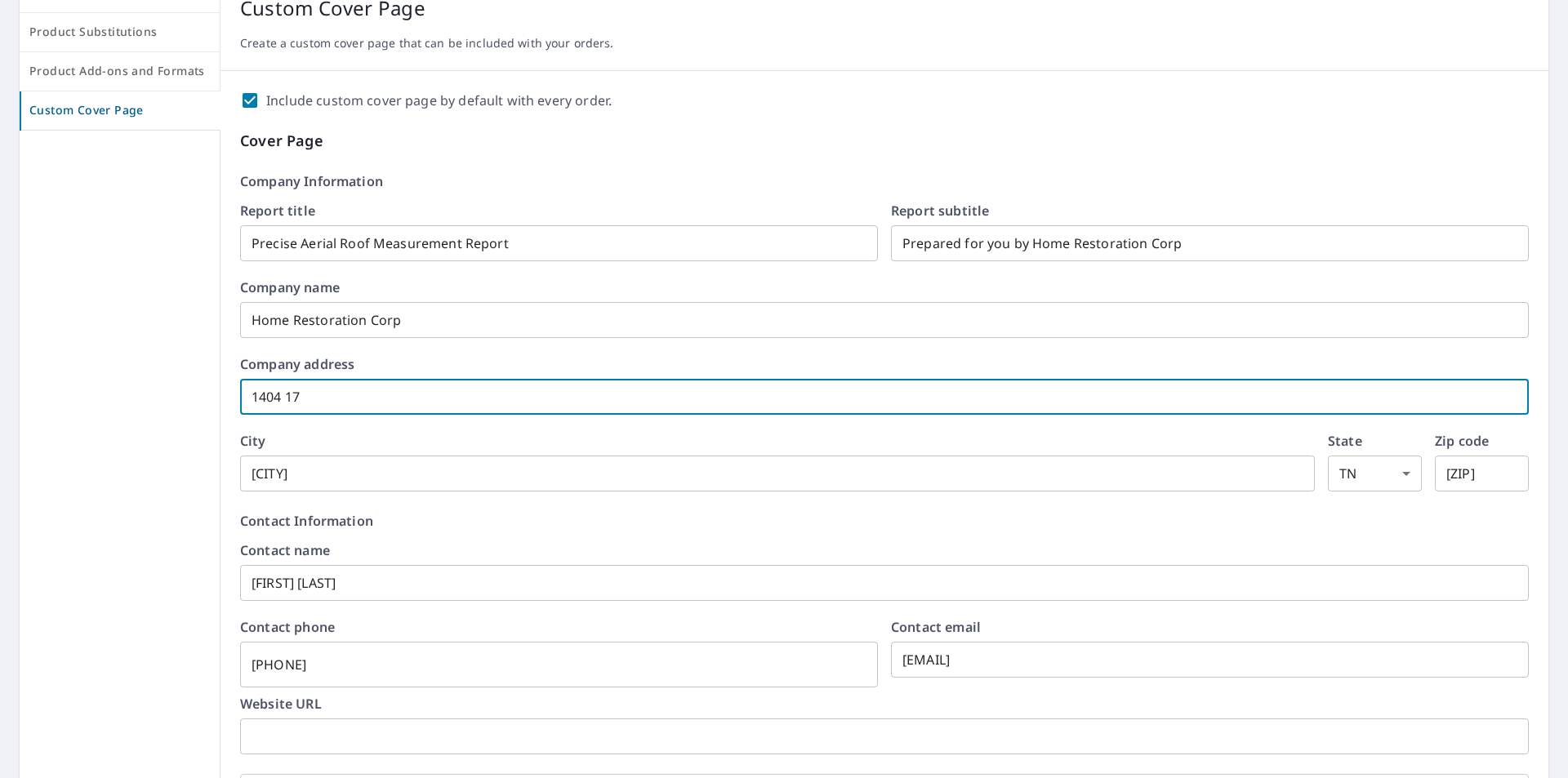checkbox on "true" 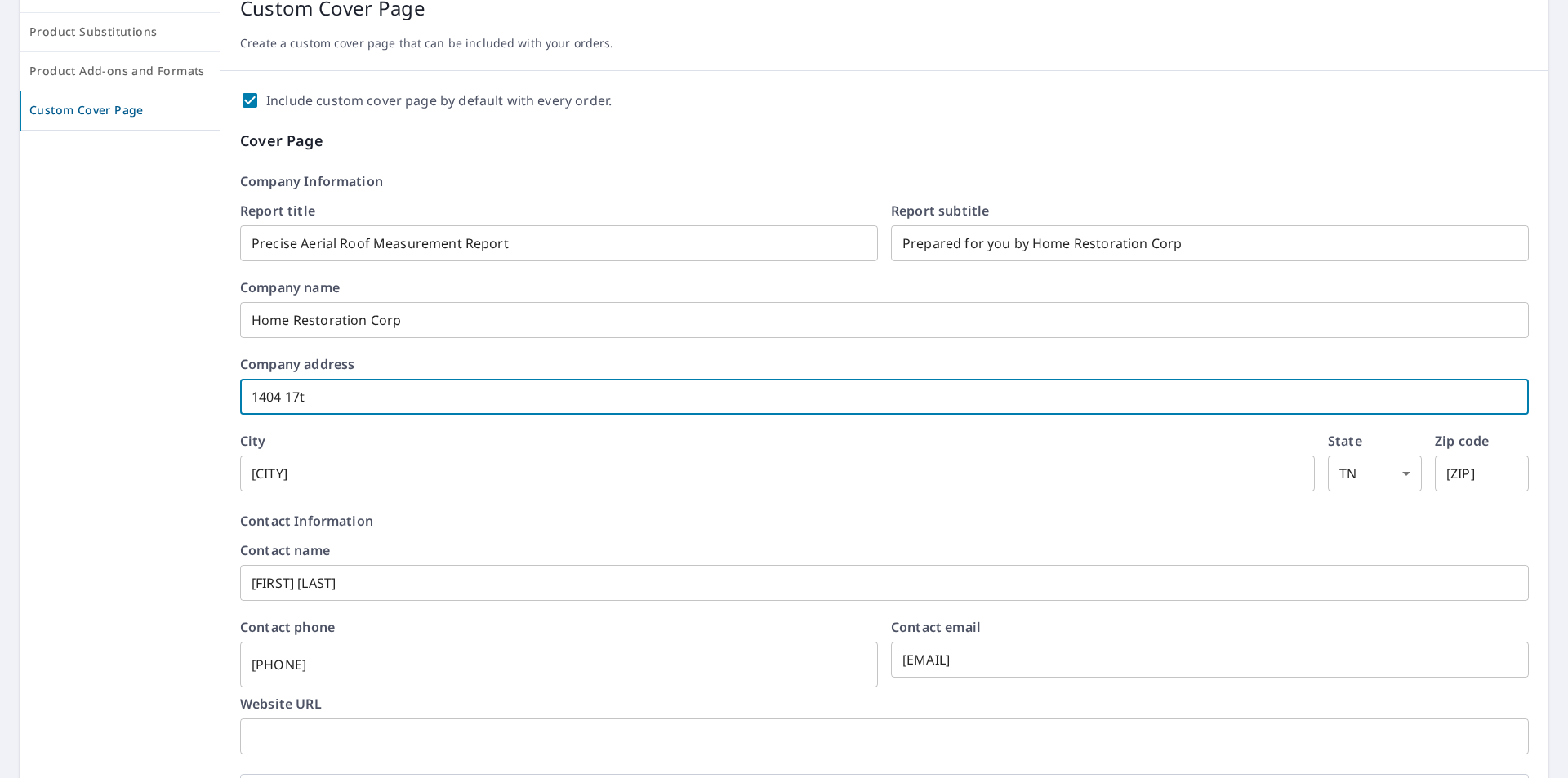 checkbox on "true" 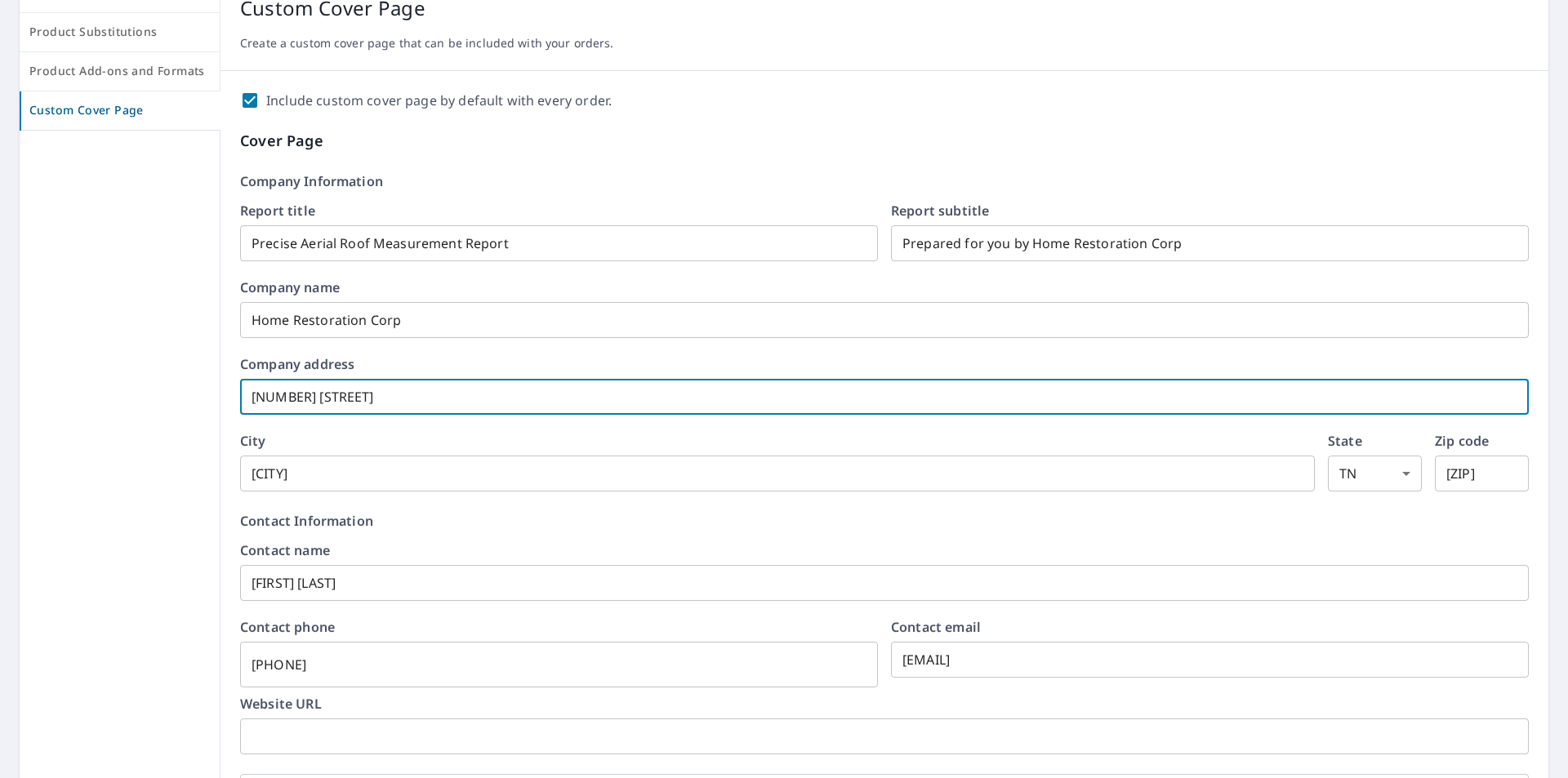 checkbox on "true" 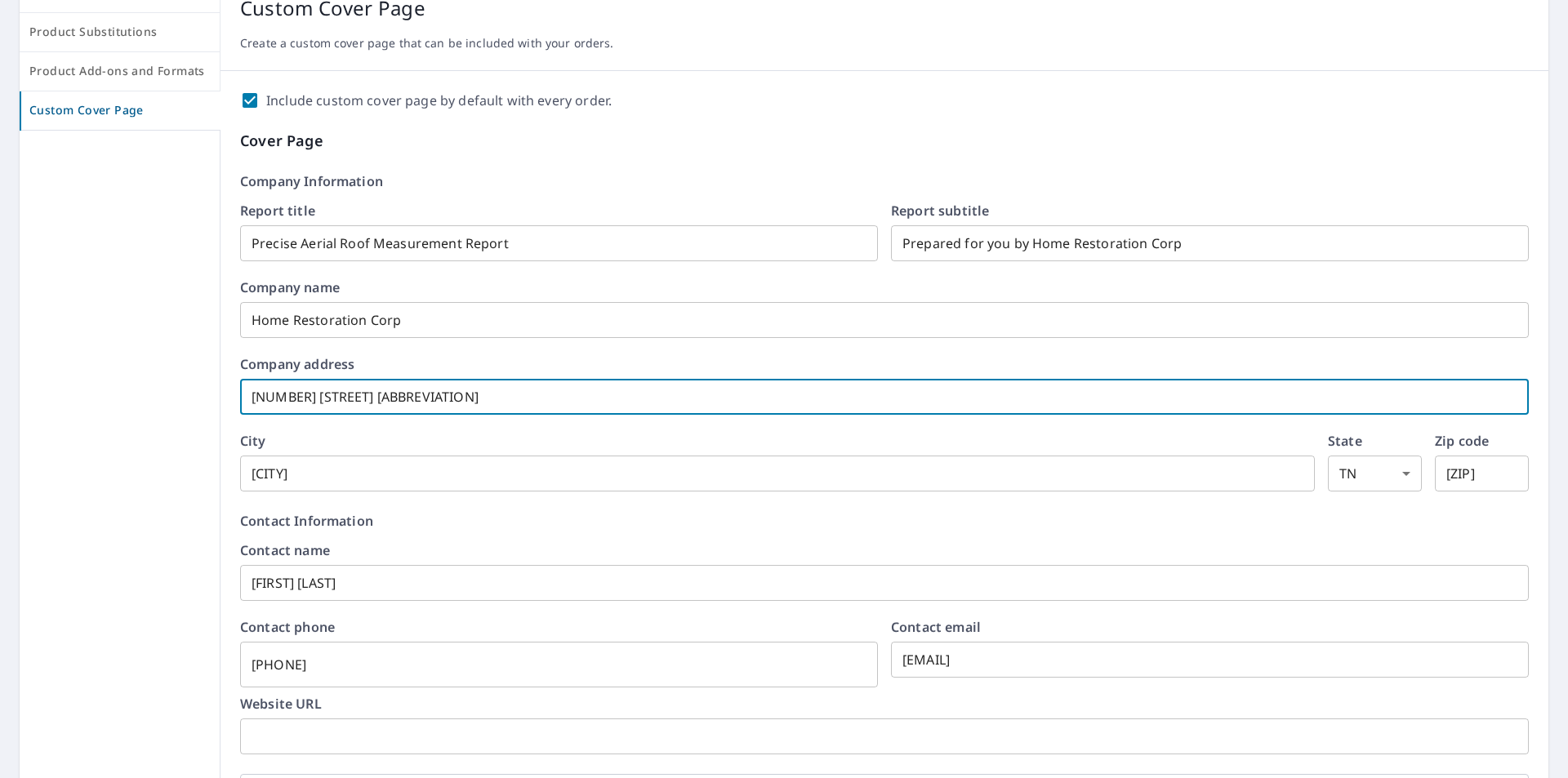 checkbox on "true" 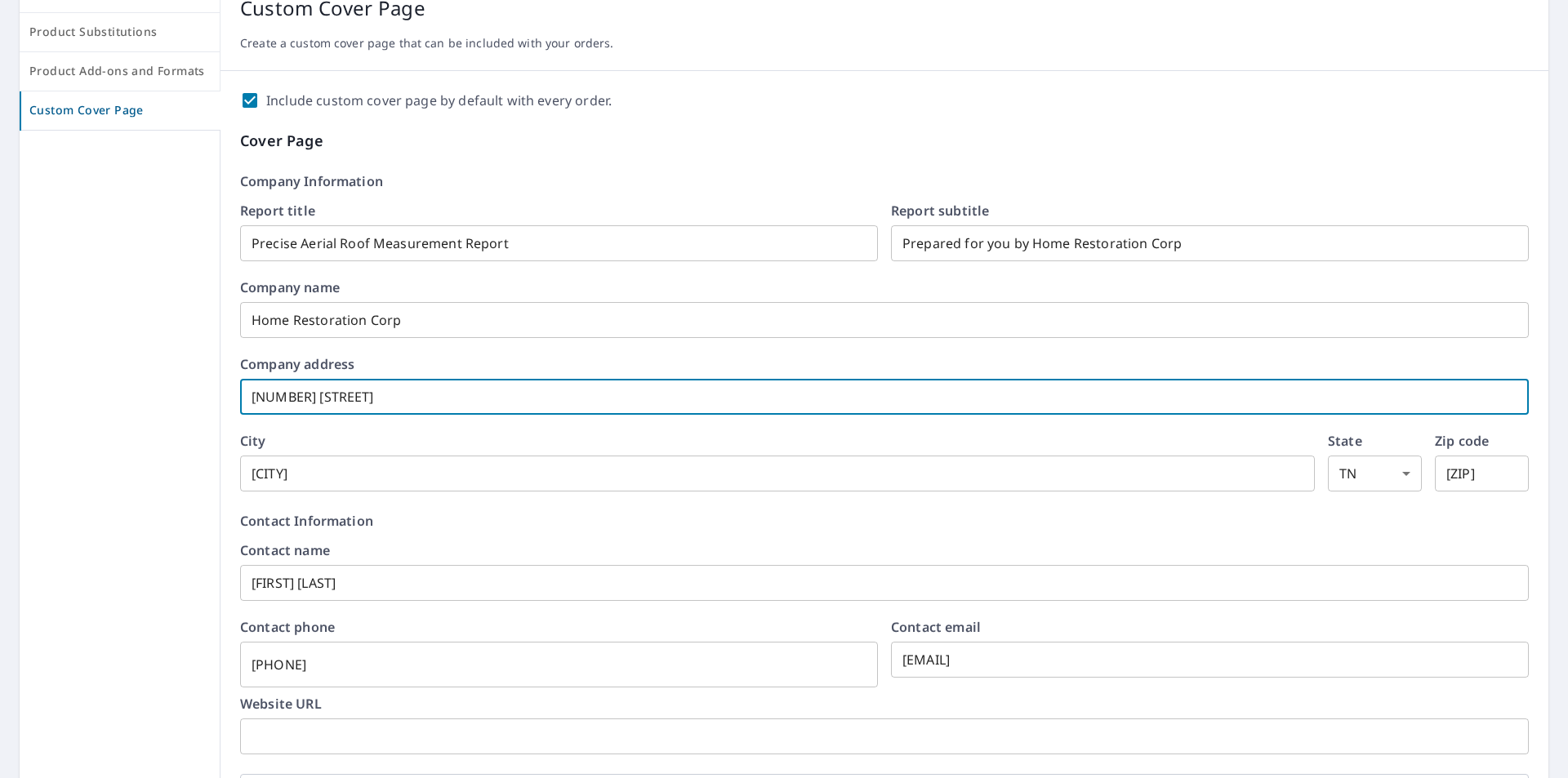 checkbox on "true" 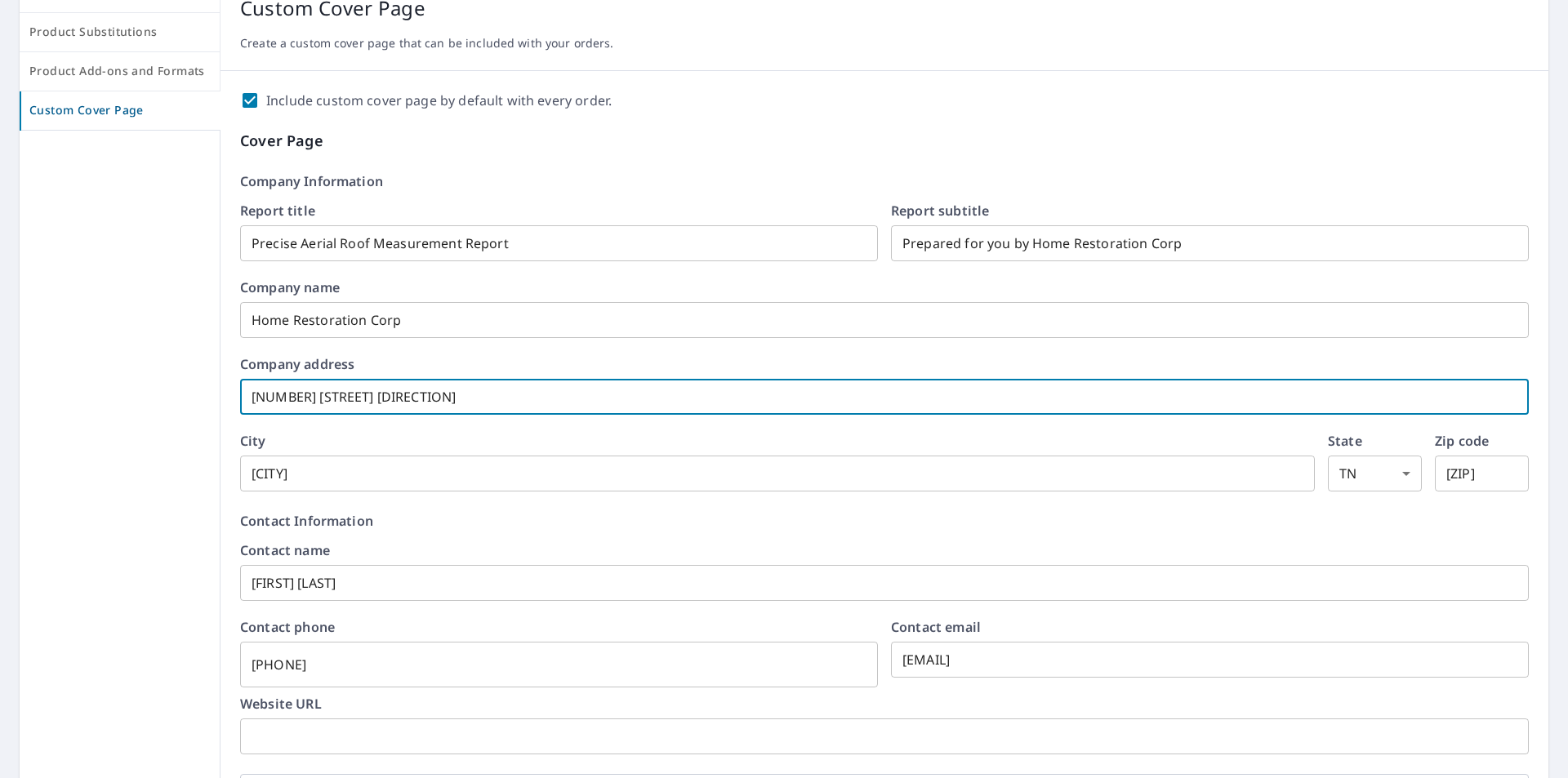 checkbox on "true" 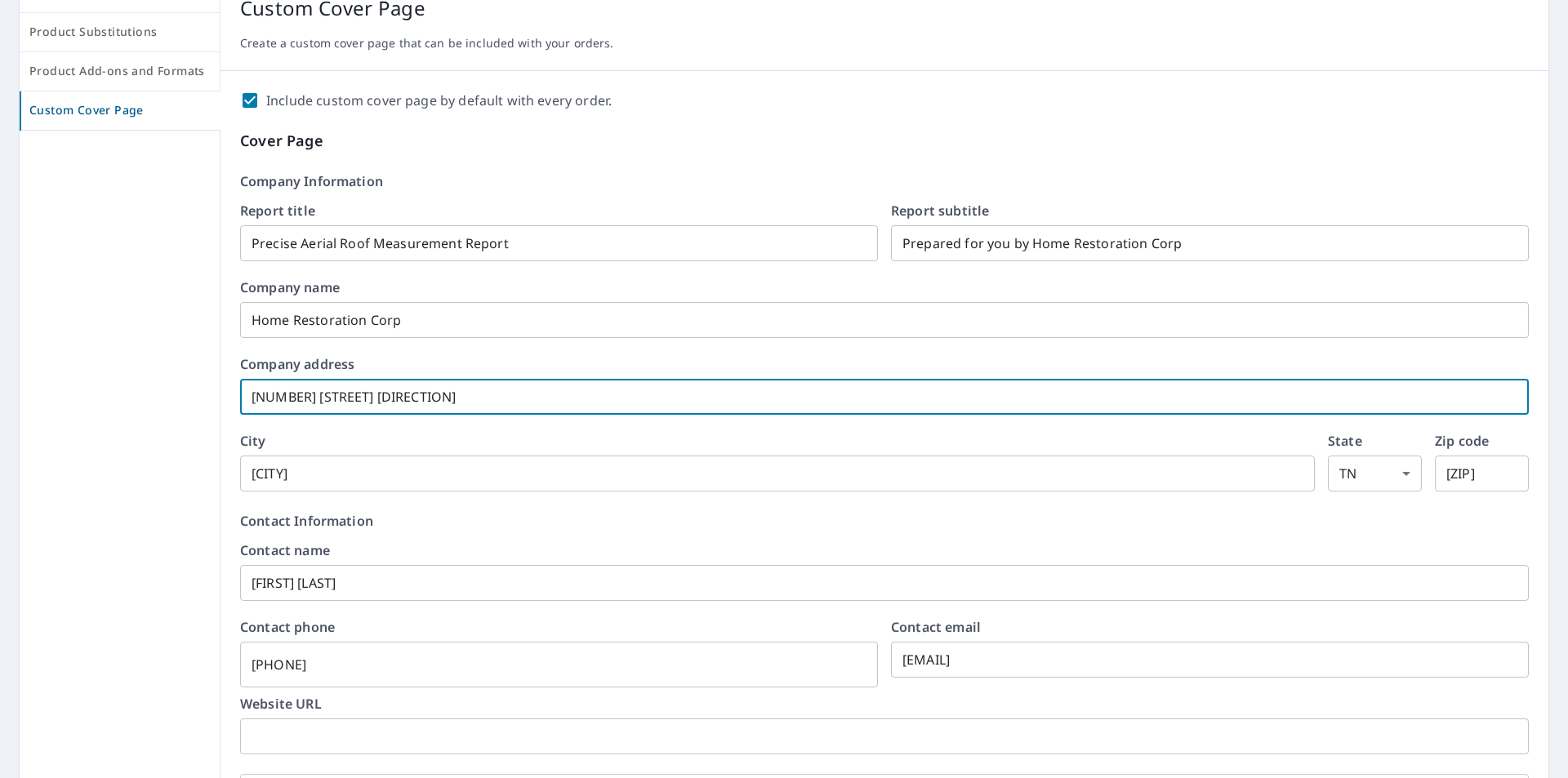 type on "1404 17th Ave South" 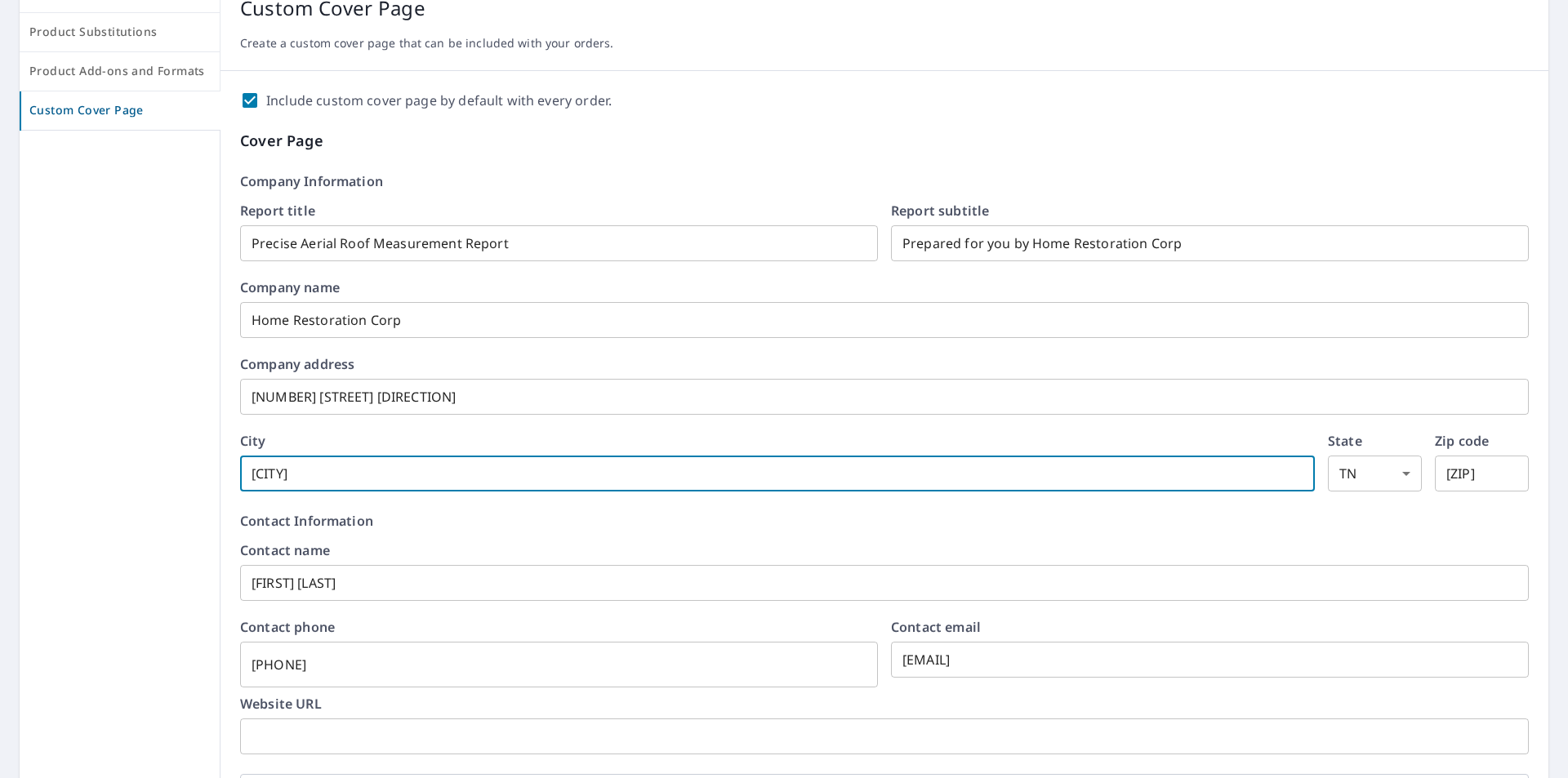 checkbox on "true" 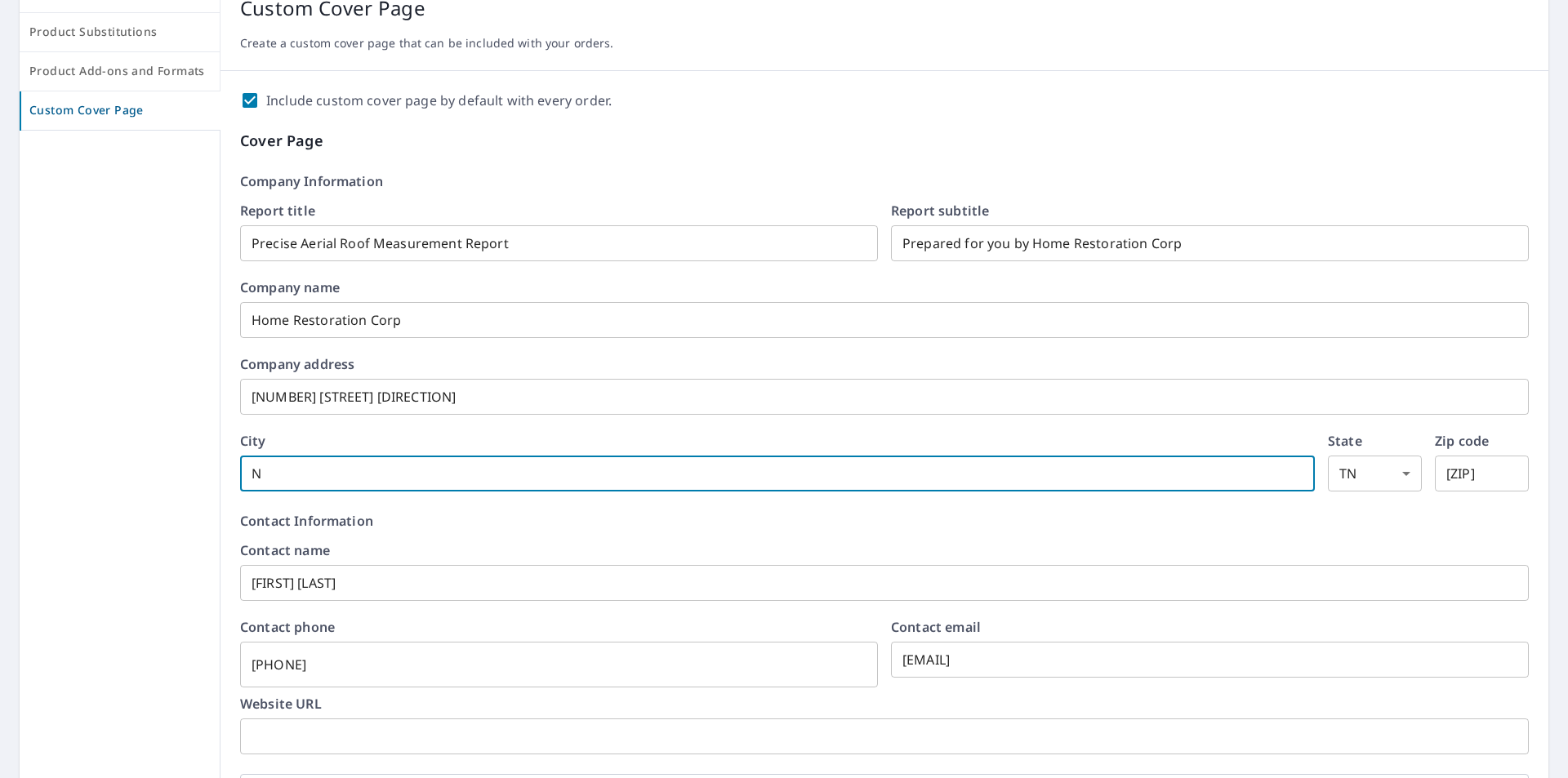 checkbox on "true" 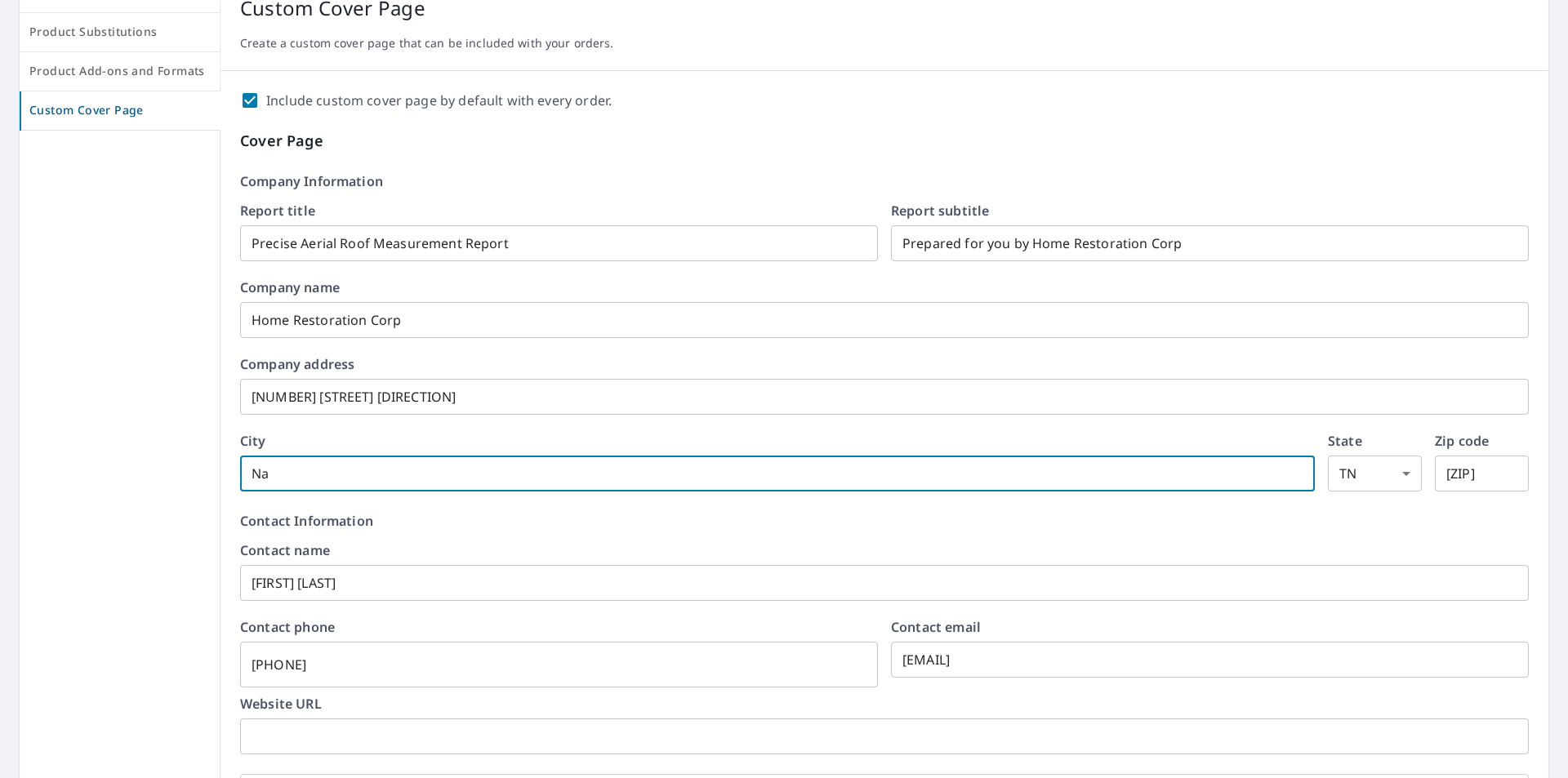 checkbox on "true" 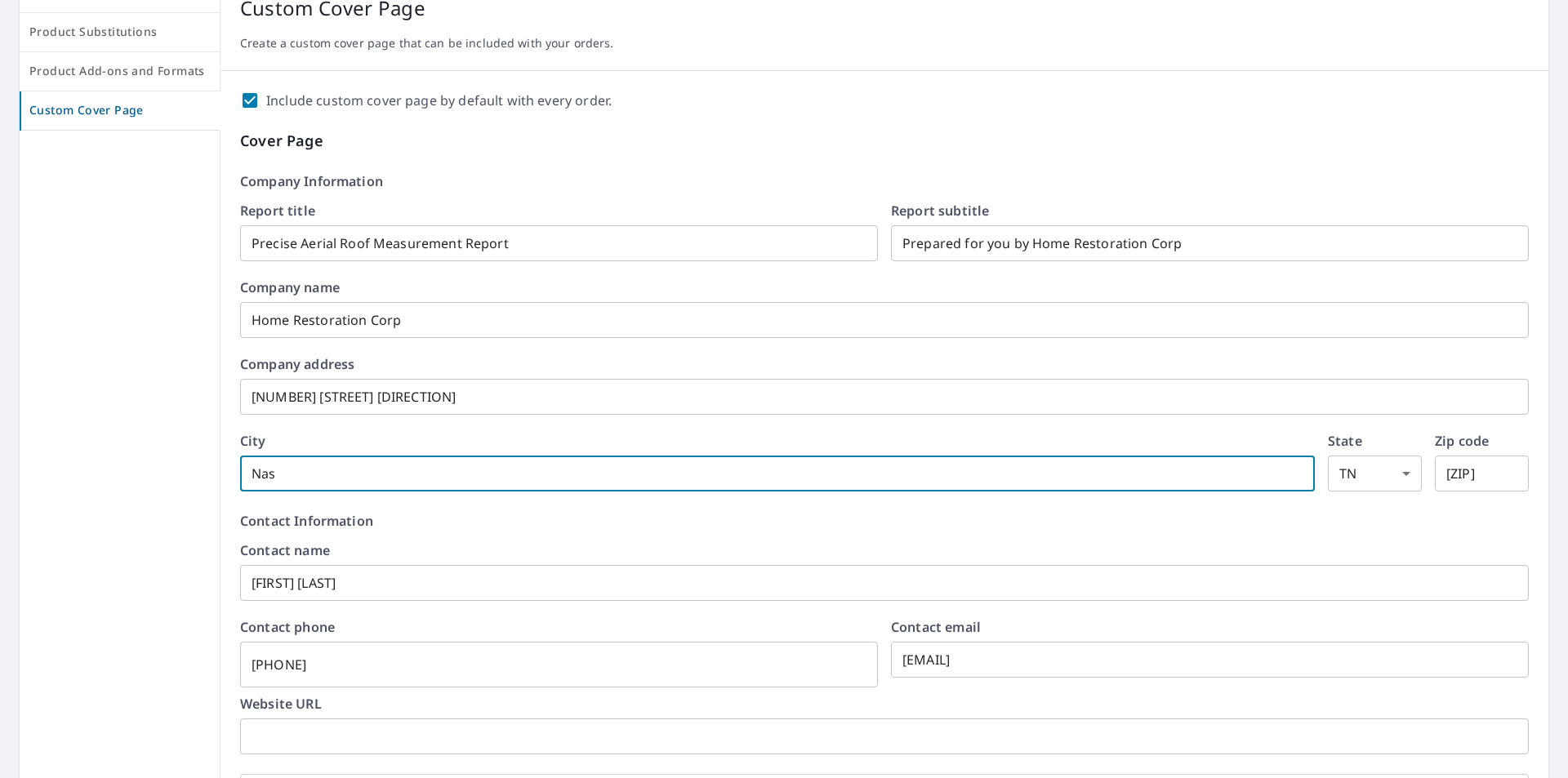 checkbox on "true" 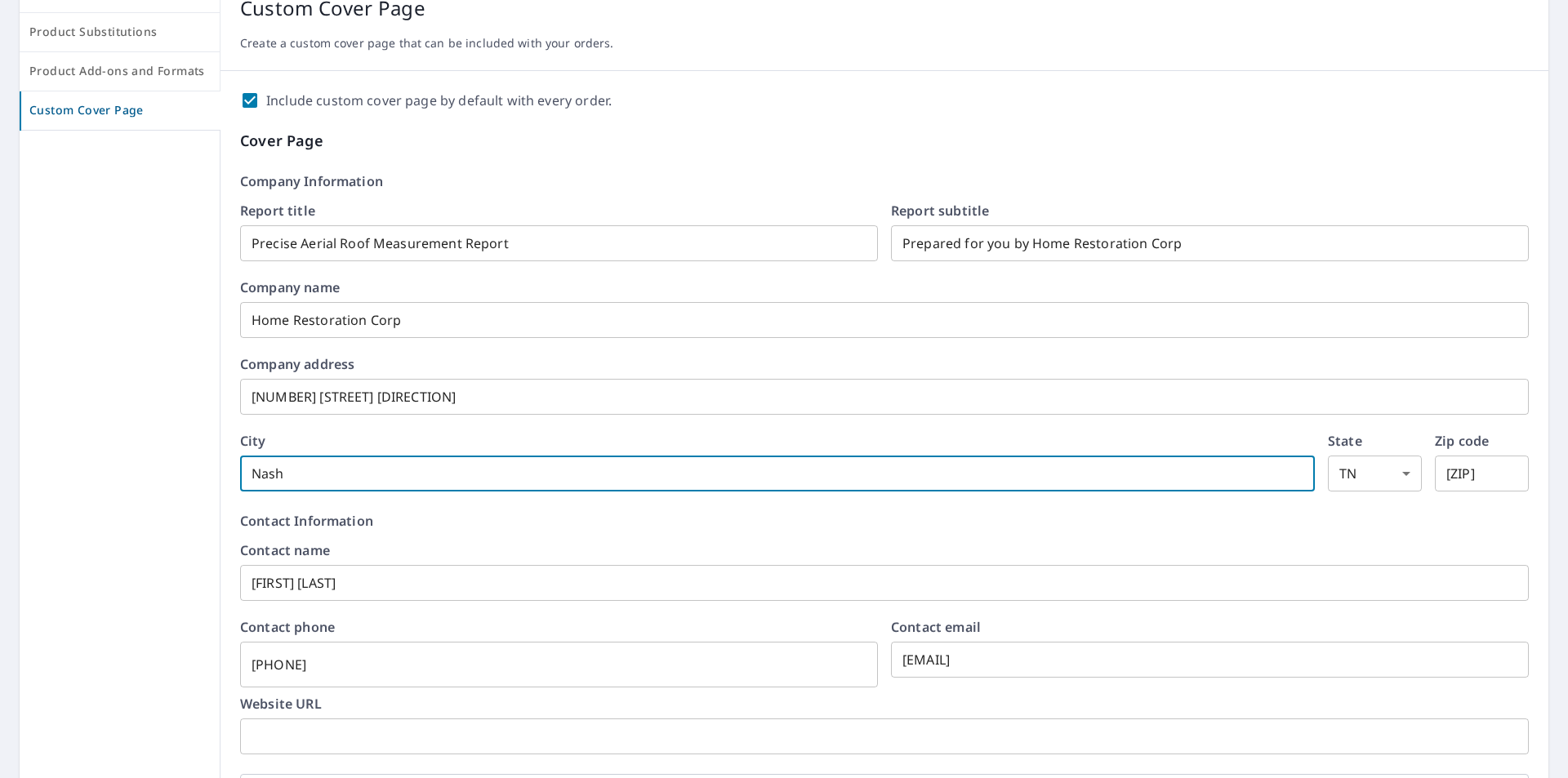 checkbox on "true" 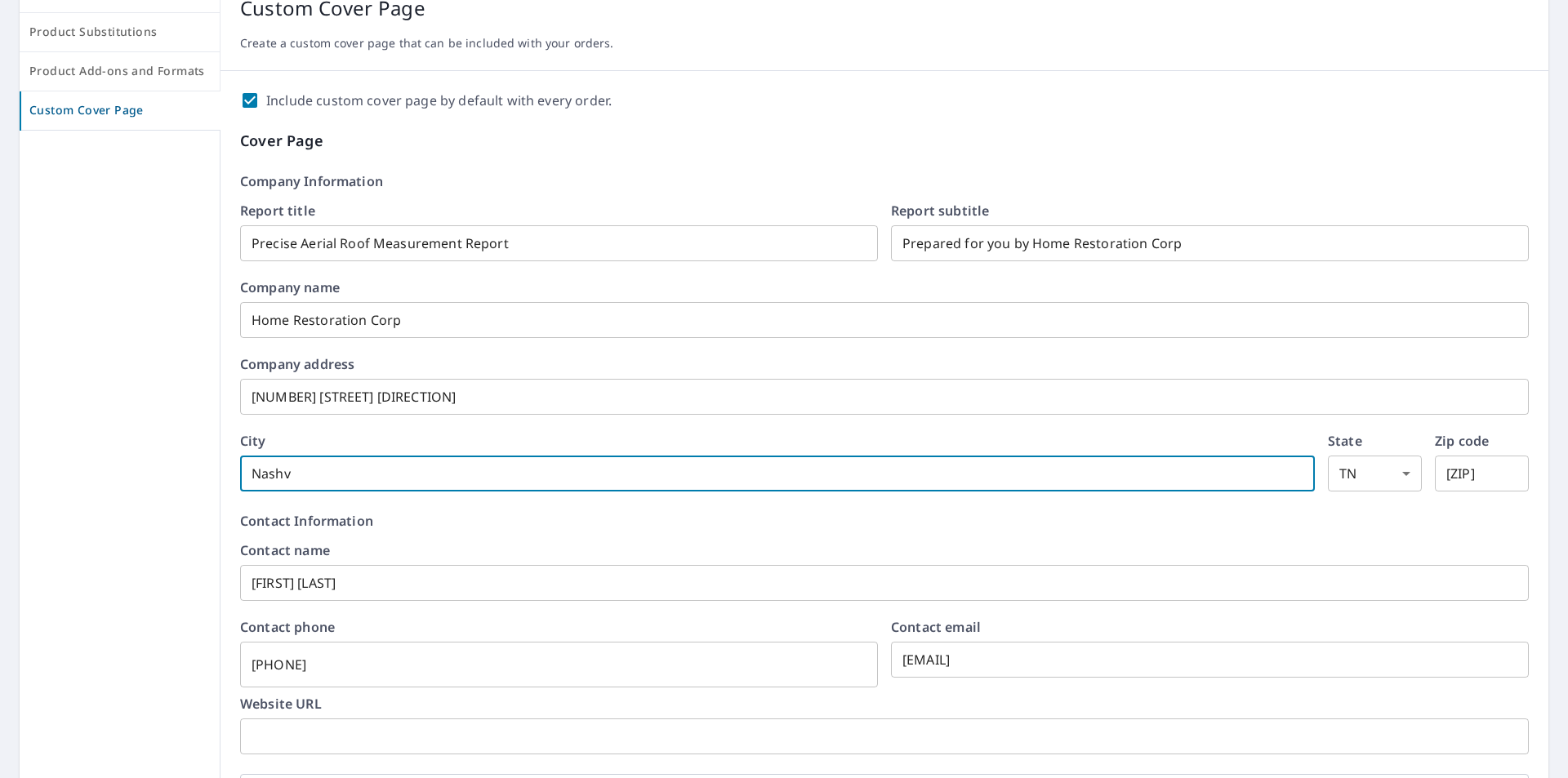 checkbox on "true" 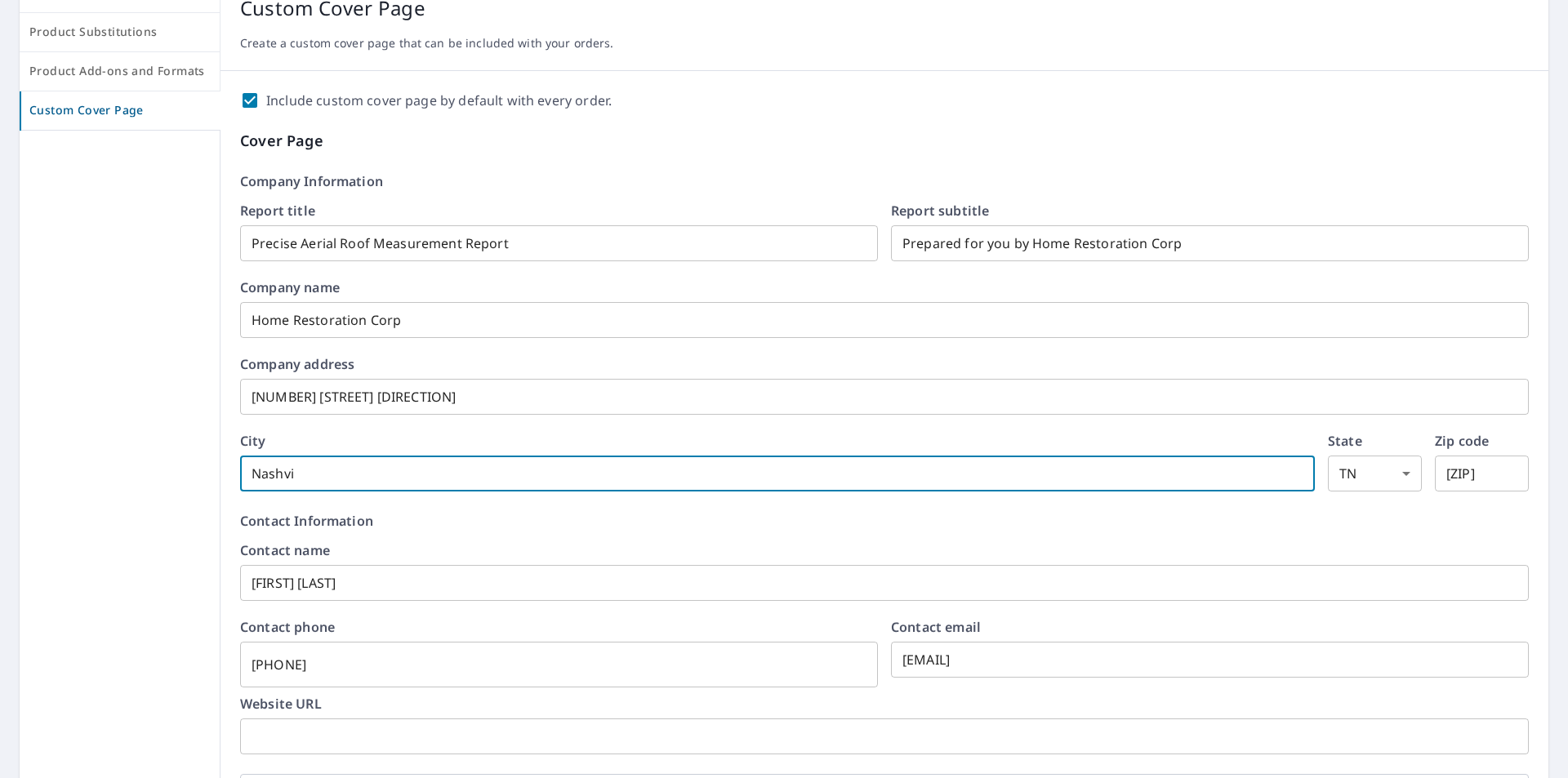 checkbox on "true" 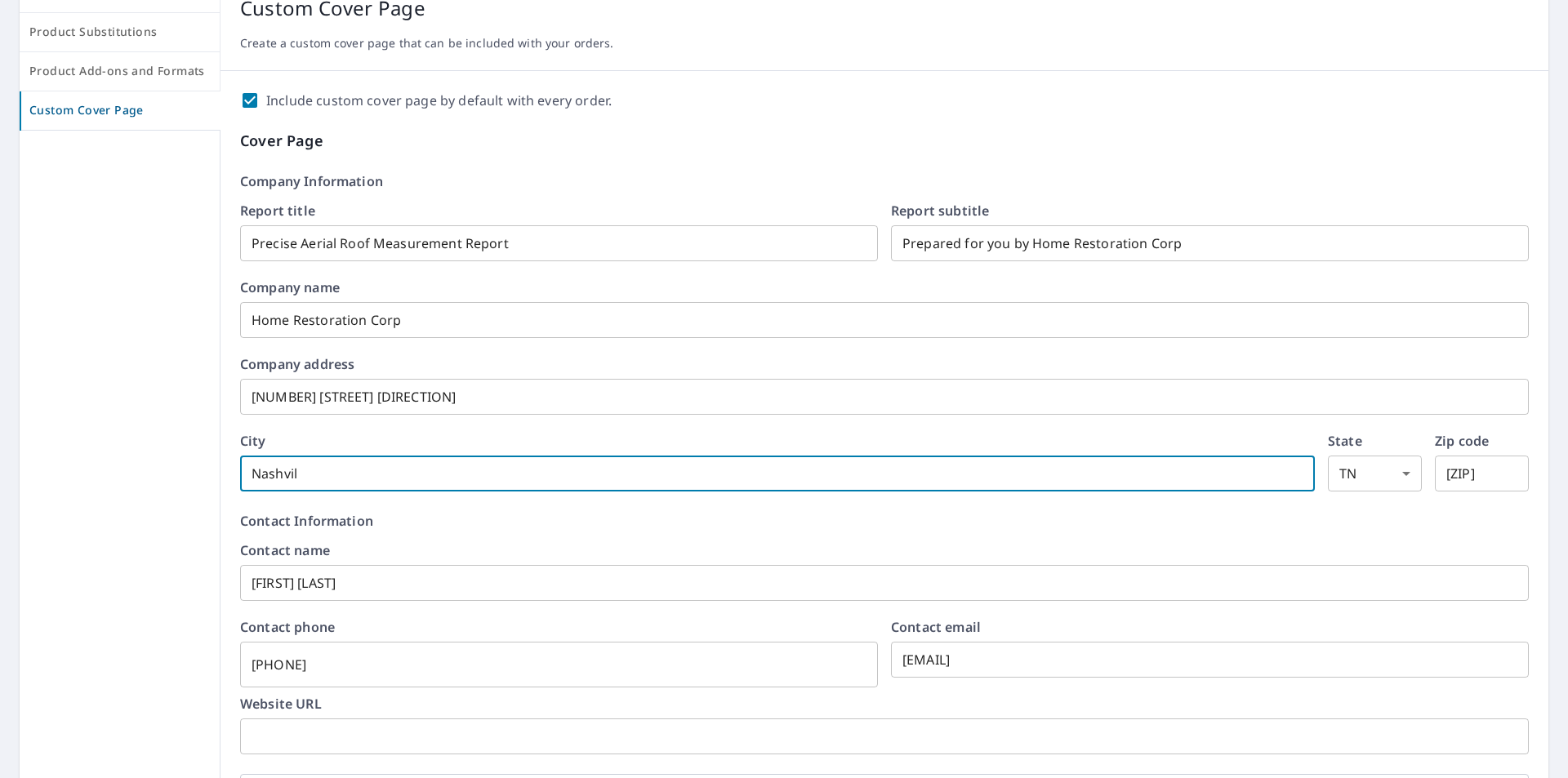 checkbox on "true" 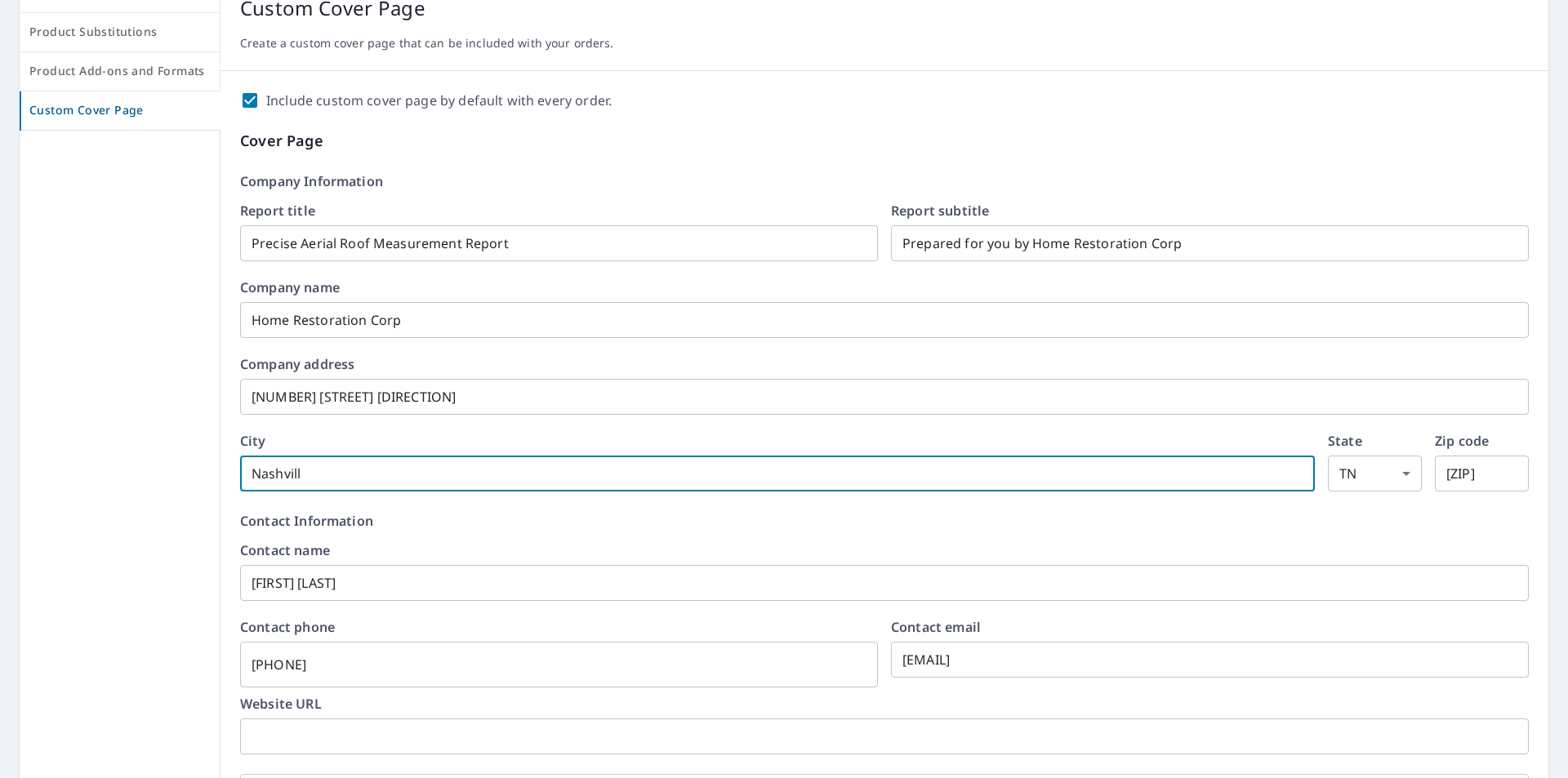 checkbox on "true" 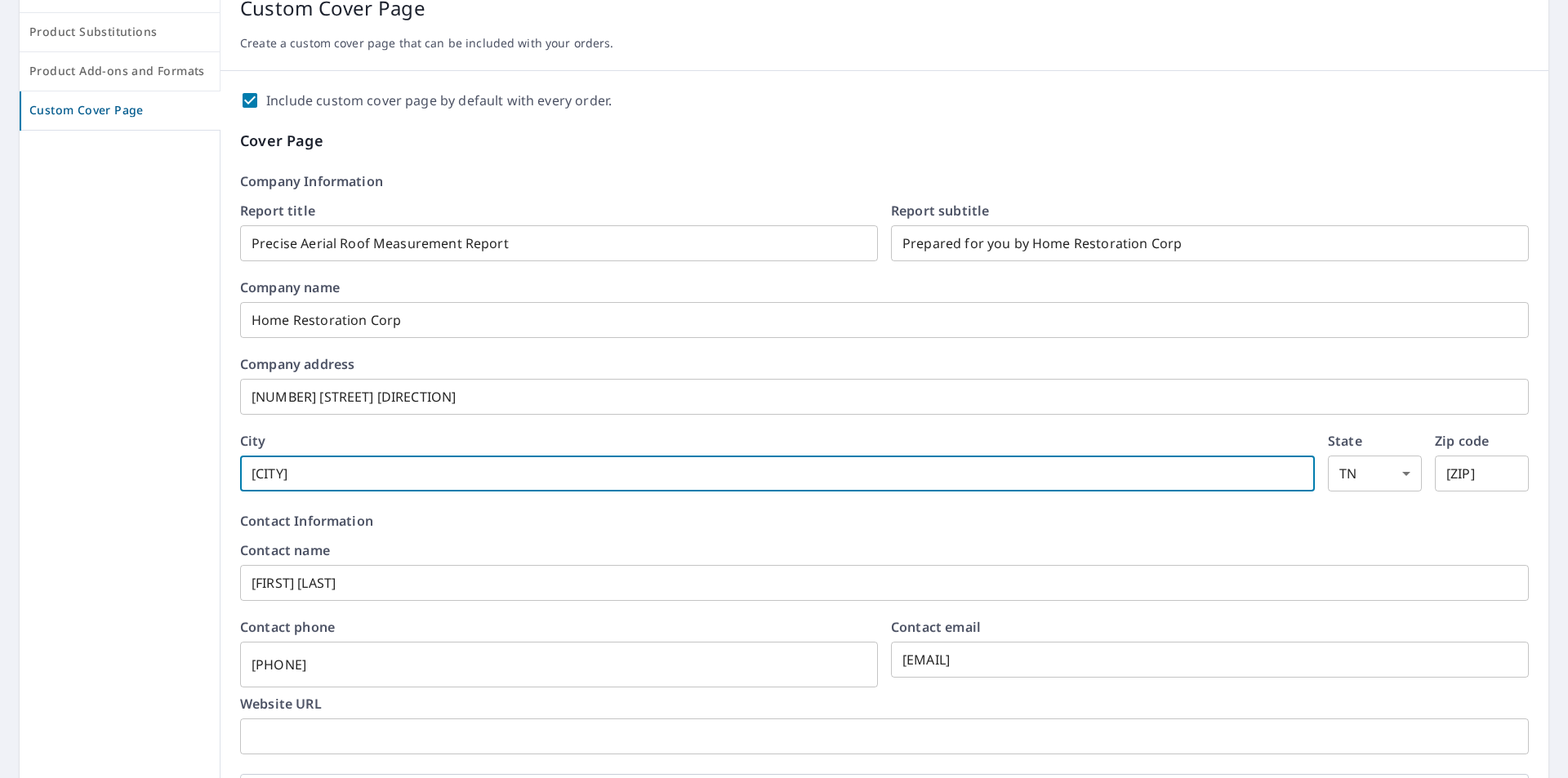 type on "Nashville" 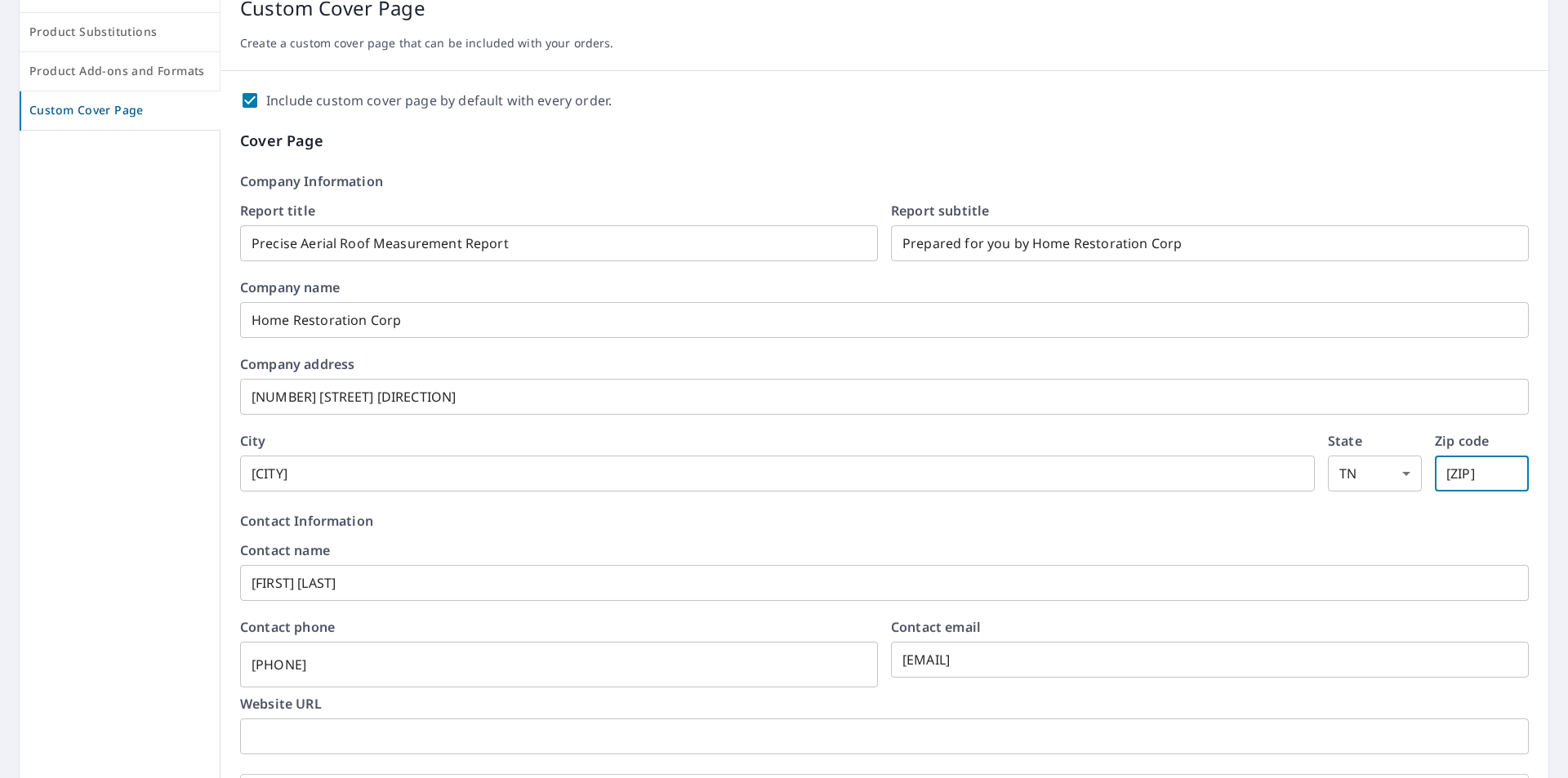 checkbox on "true" 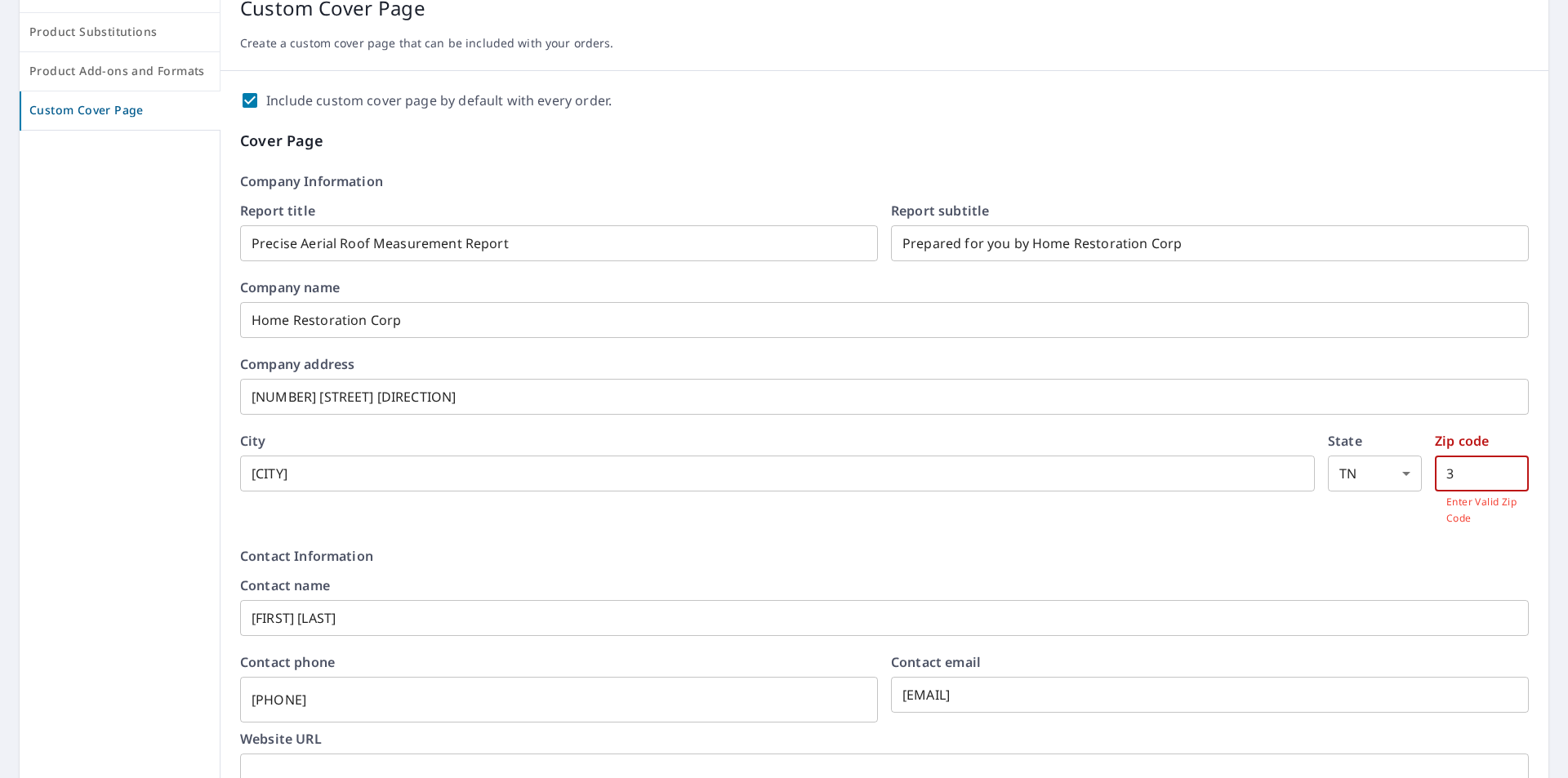 checkbox on "true" 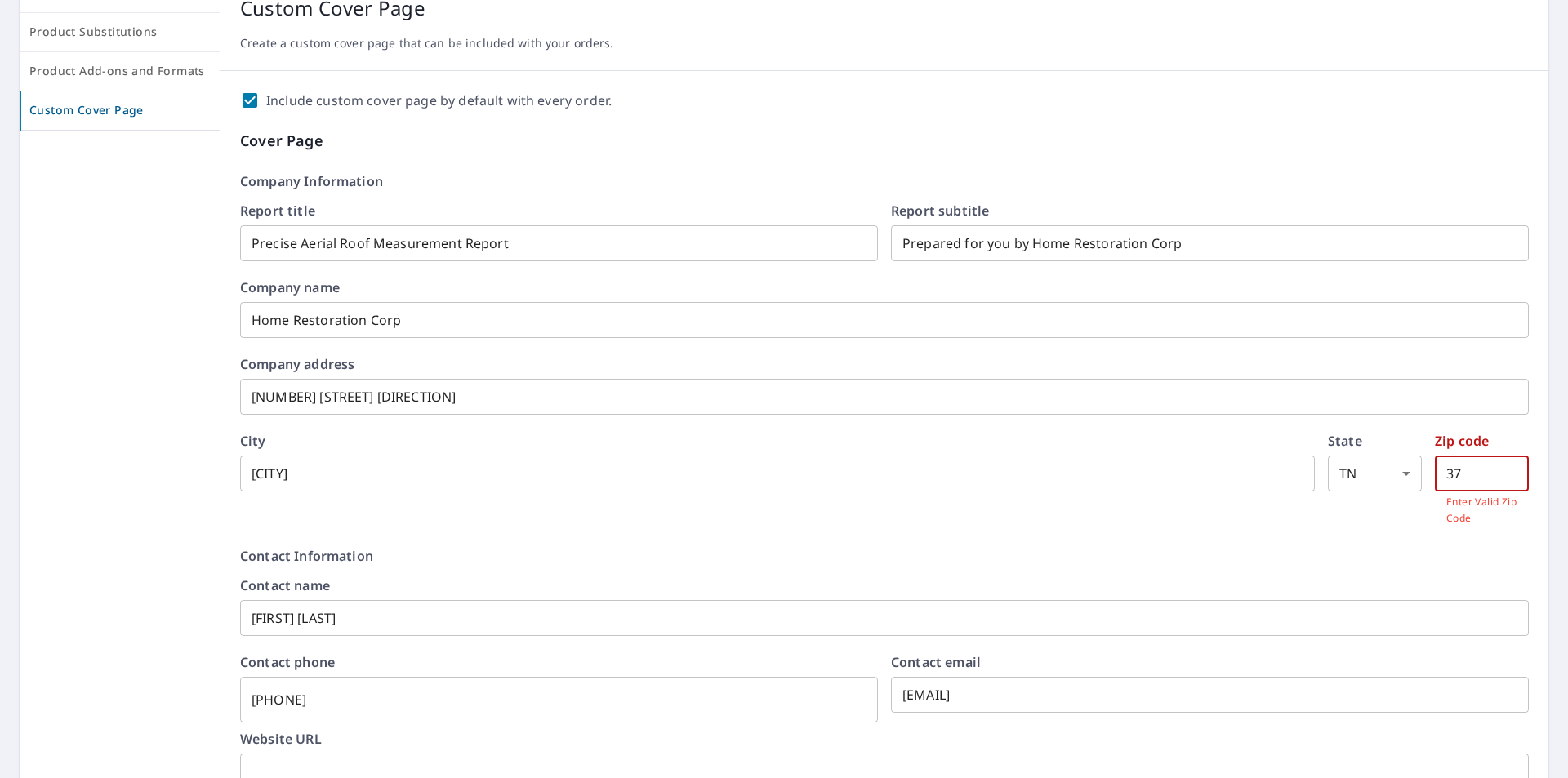 checkbox on "true" 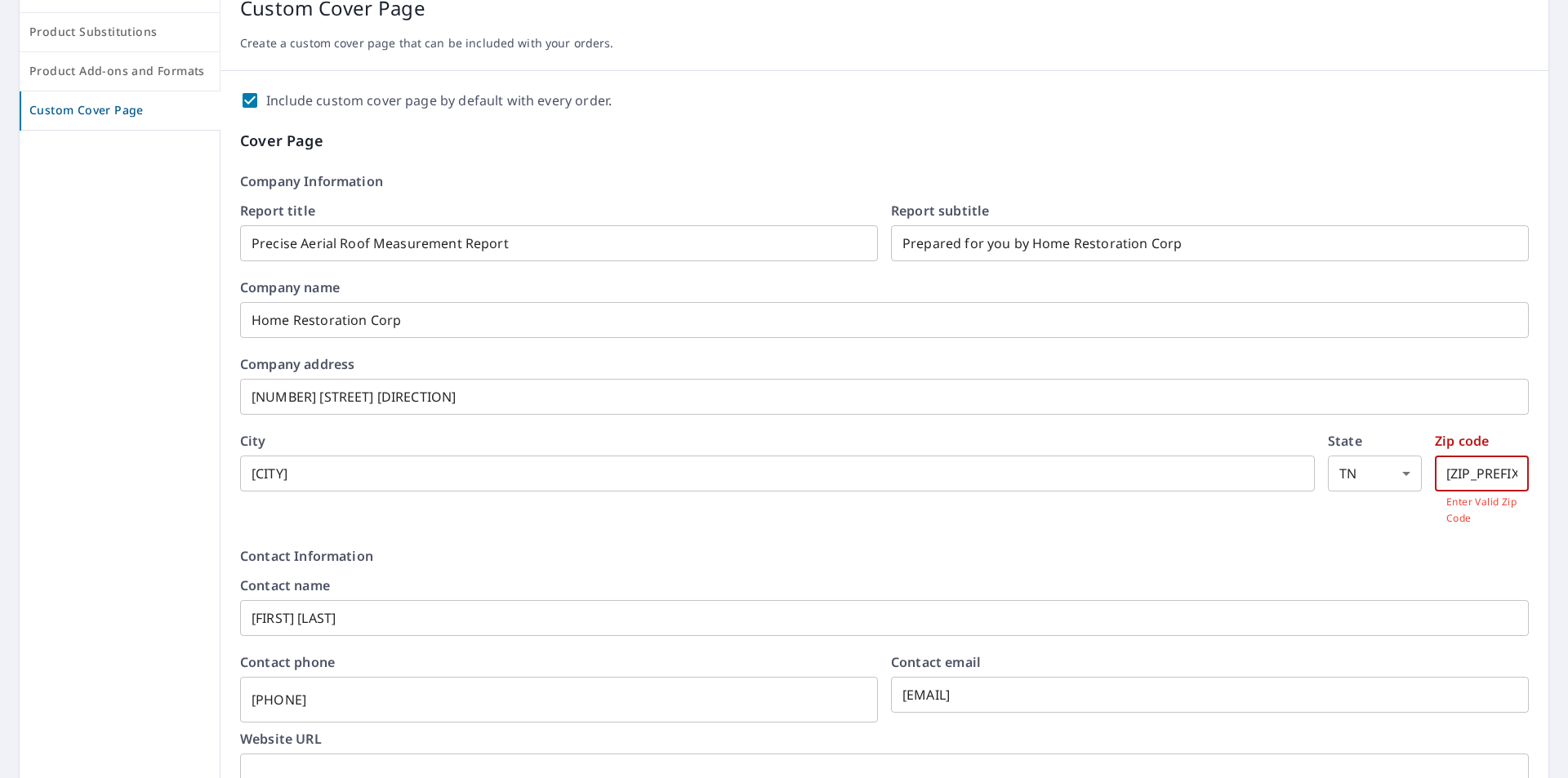 checkbox on "true" 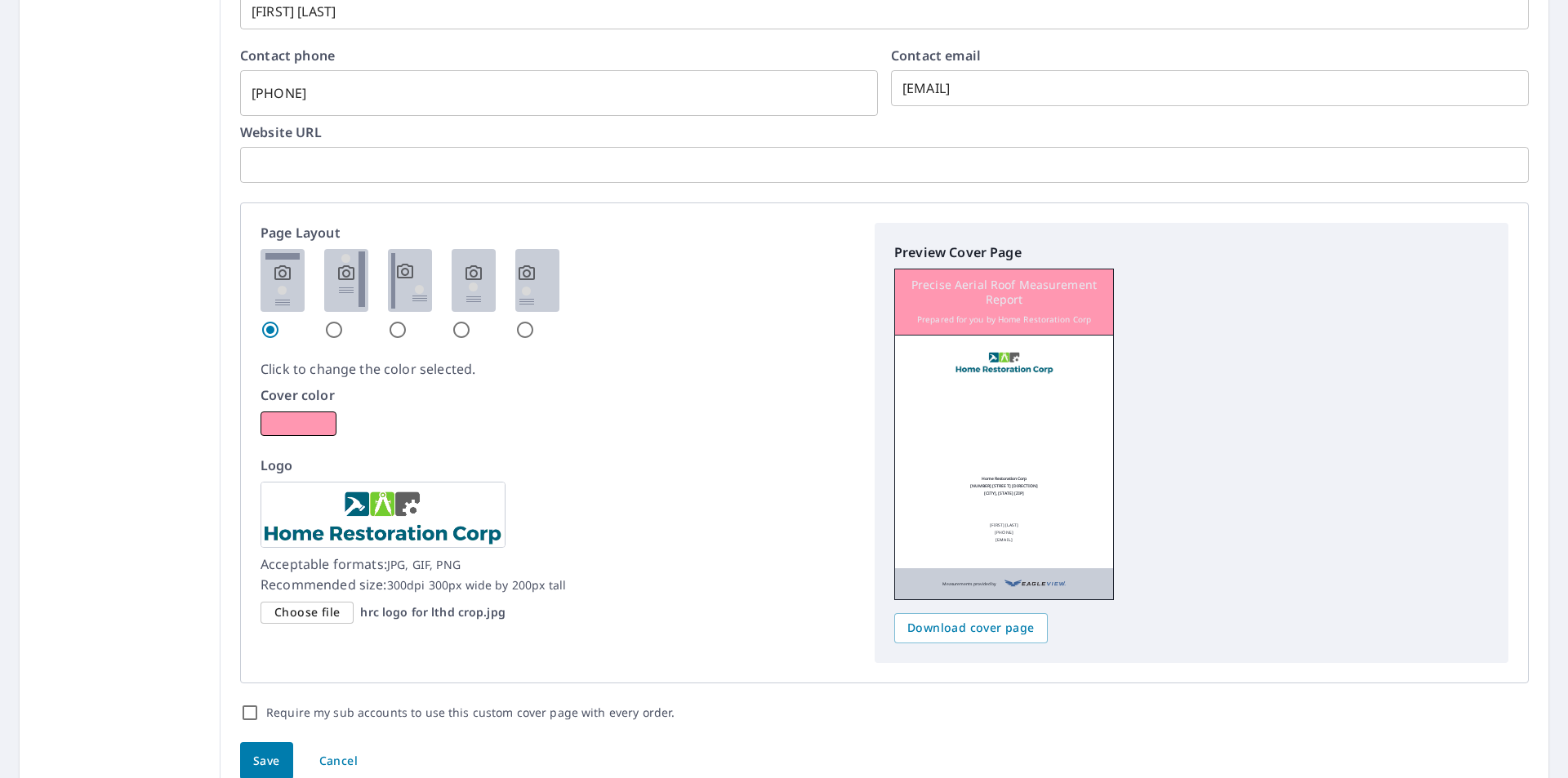 scroll, scrollTop: 571, scrollLeft: 0, axis: vertical 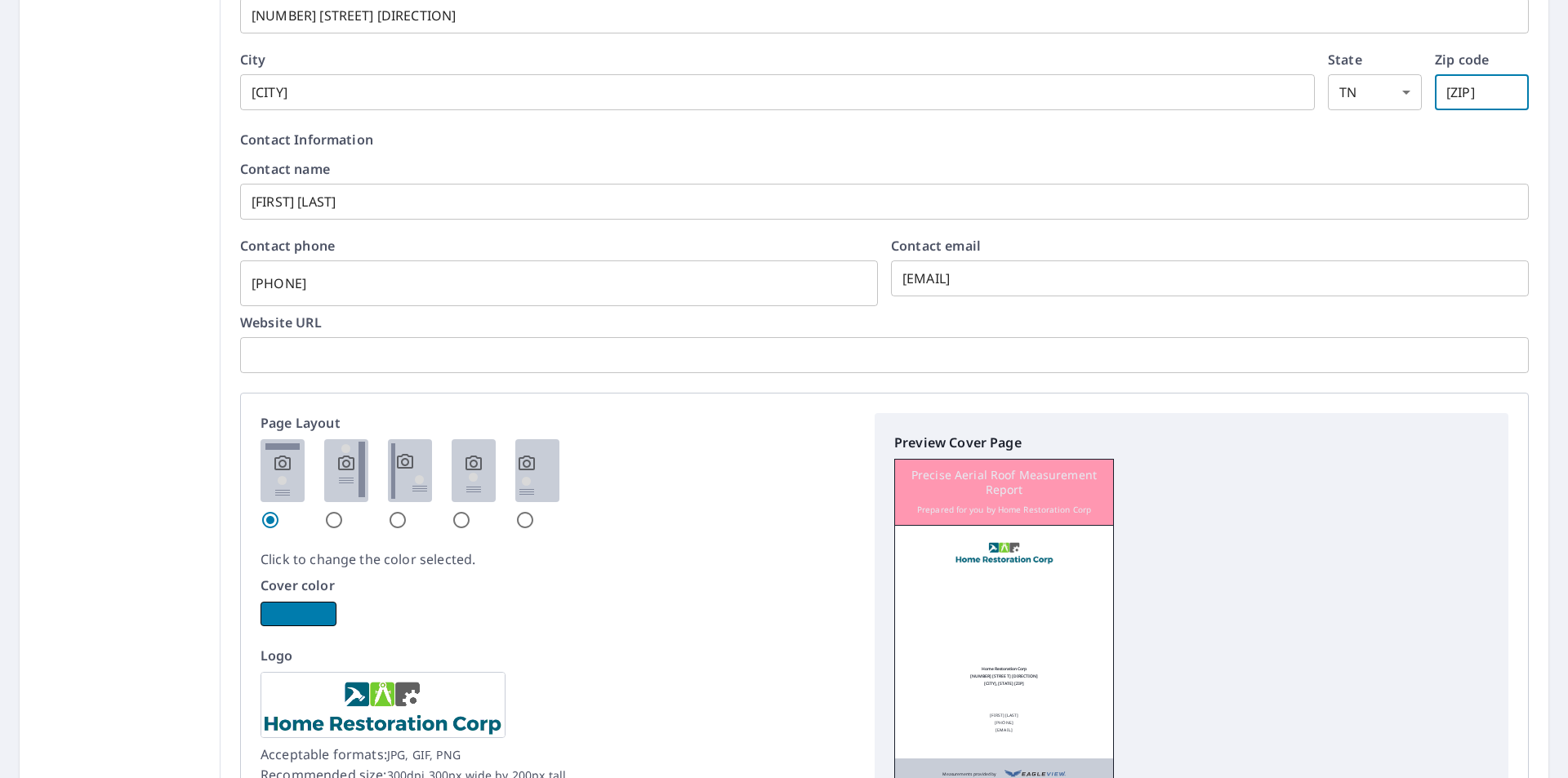 type on "37212" 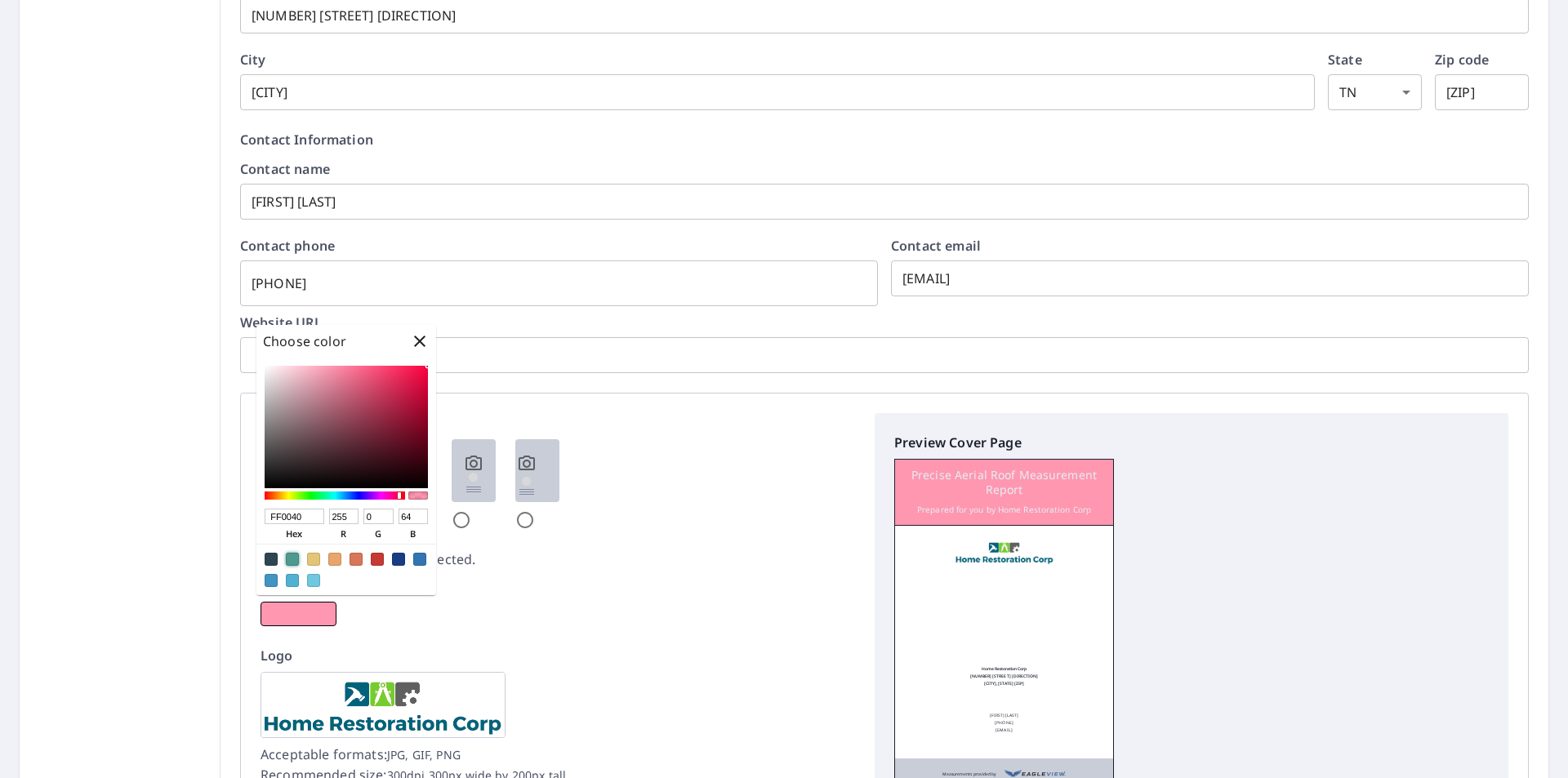 click at bounding box center [292, 559] 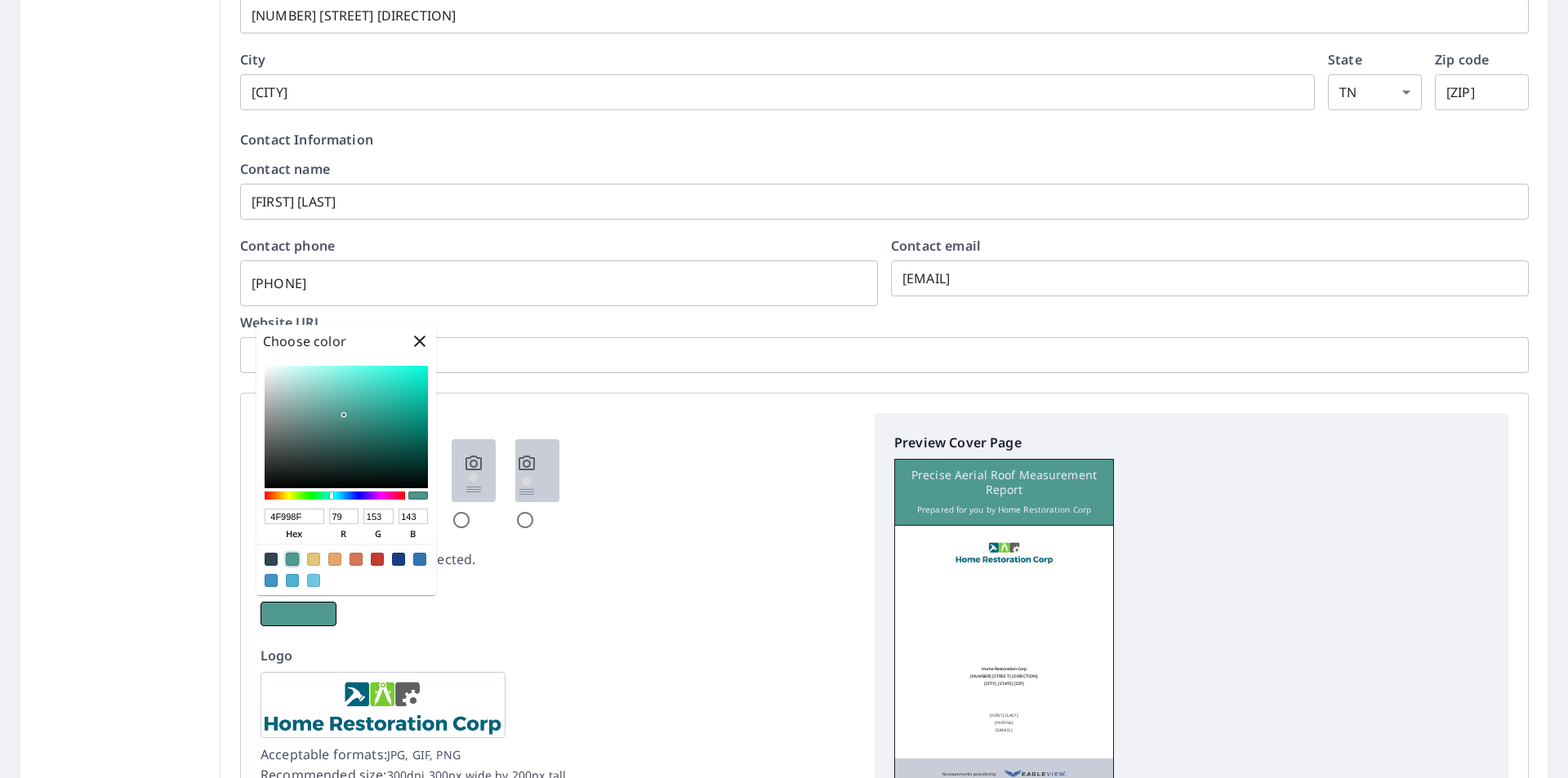 click at bounding box center (356, 559) 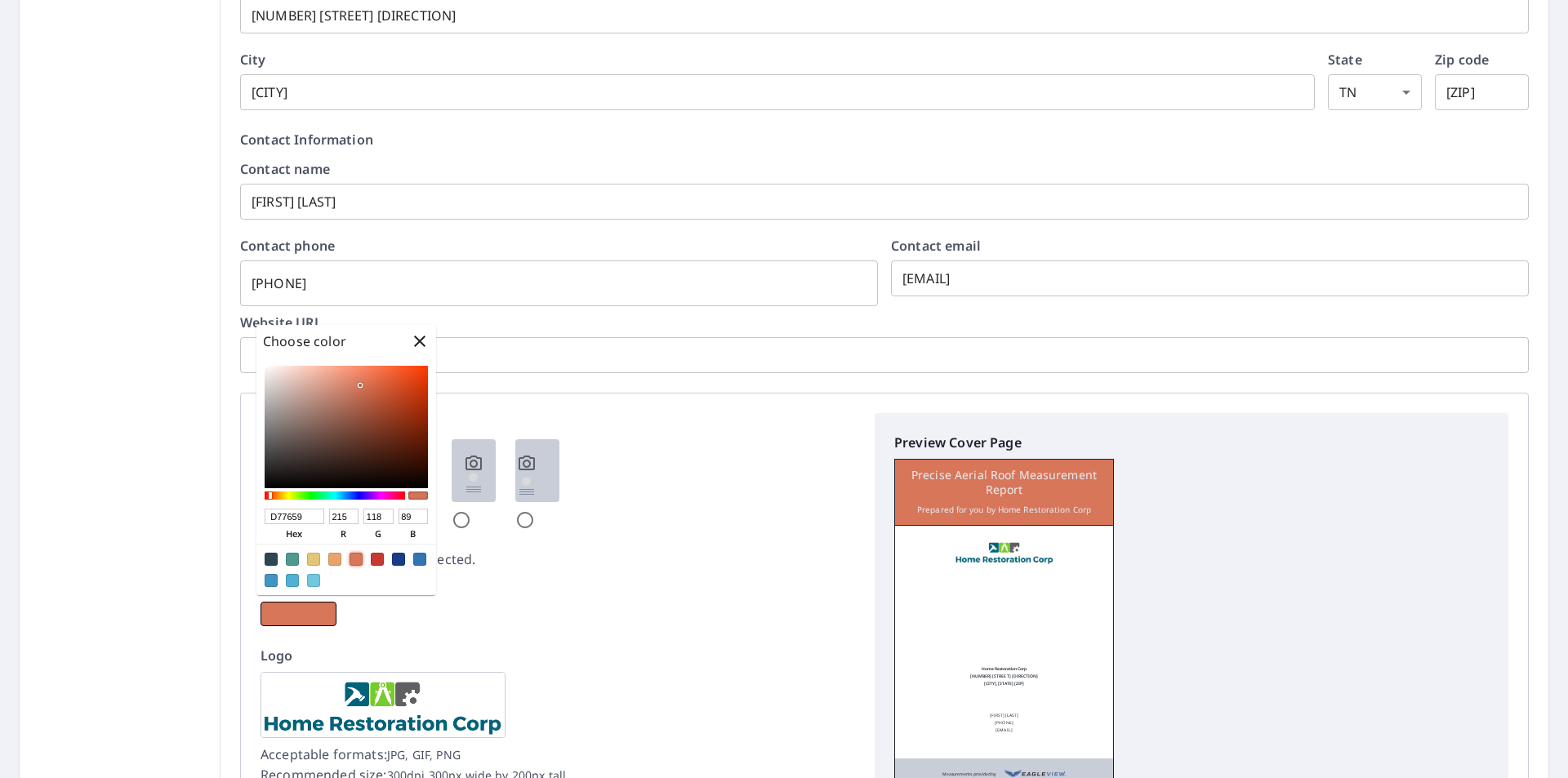 click at bounding box center [292, 559] 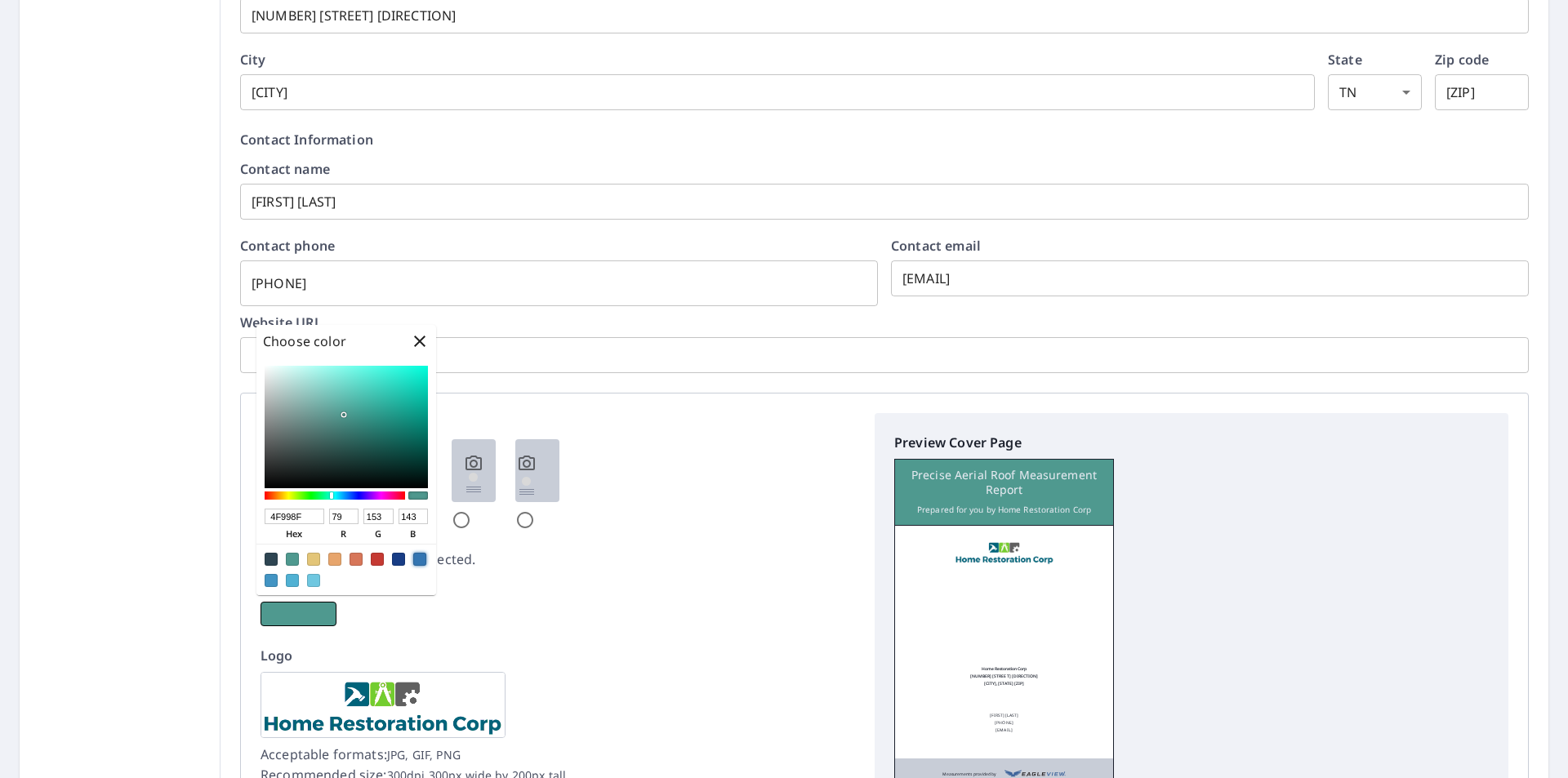 click at bounding box center [420, 559] 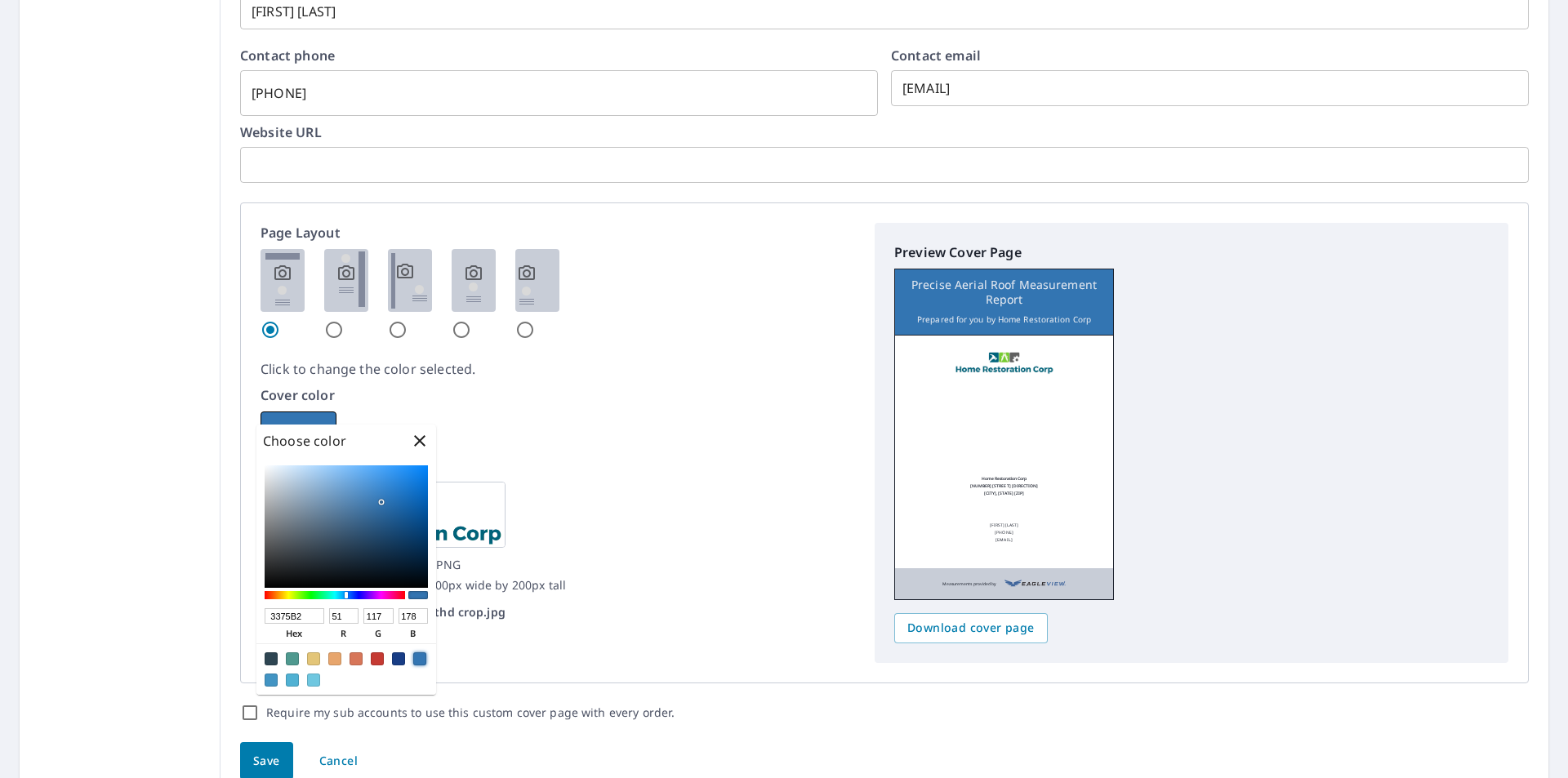 scroll, scrollTop: 838, scrollLeft: 0, axis: vertical 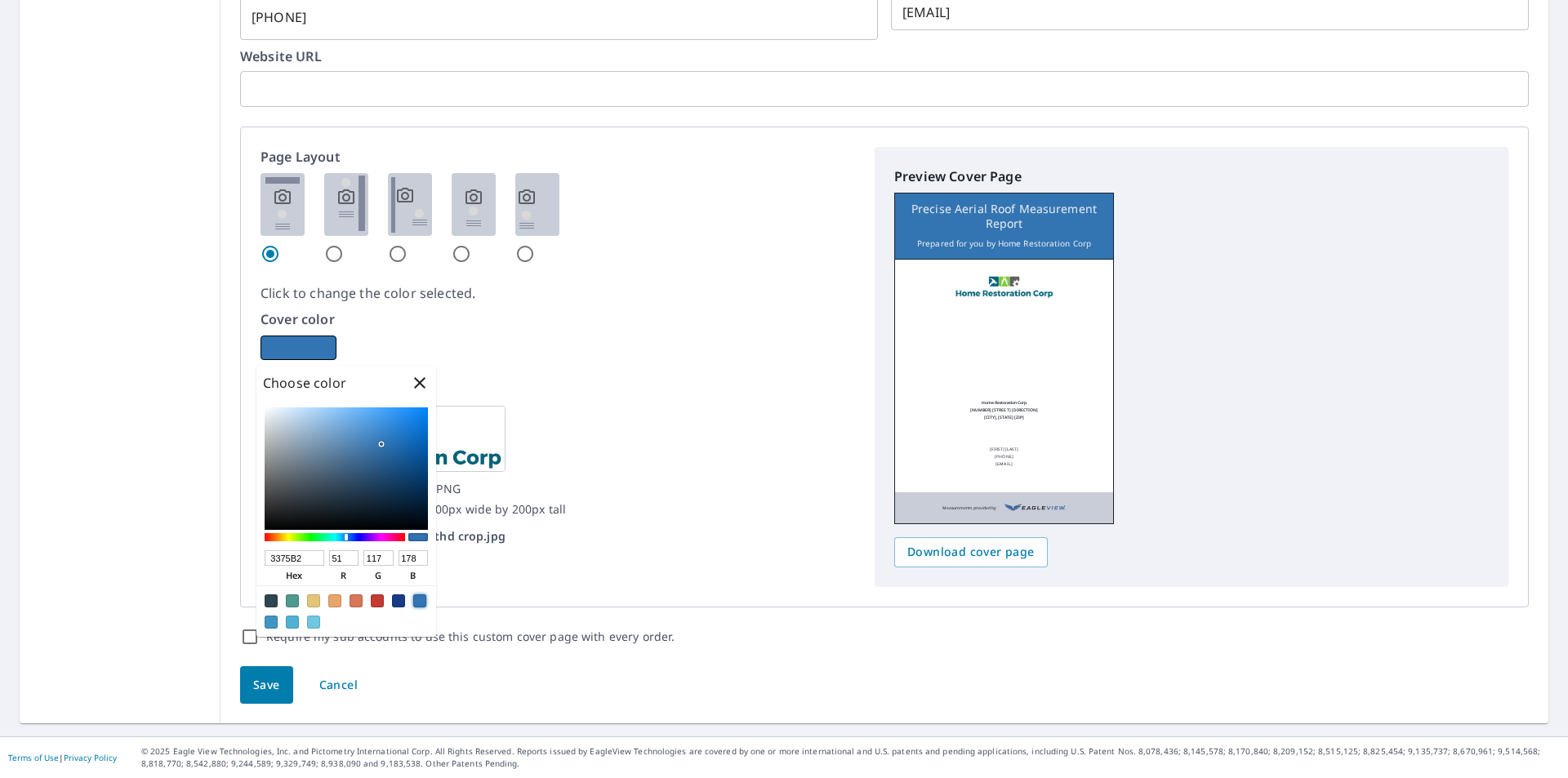 click on "Save" at bounding box center [266, 685] 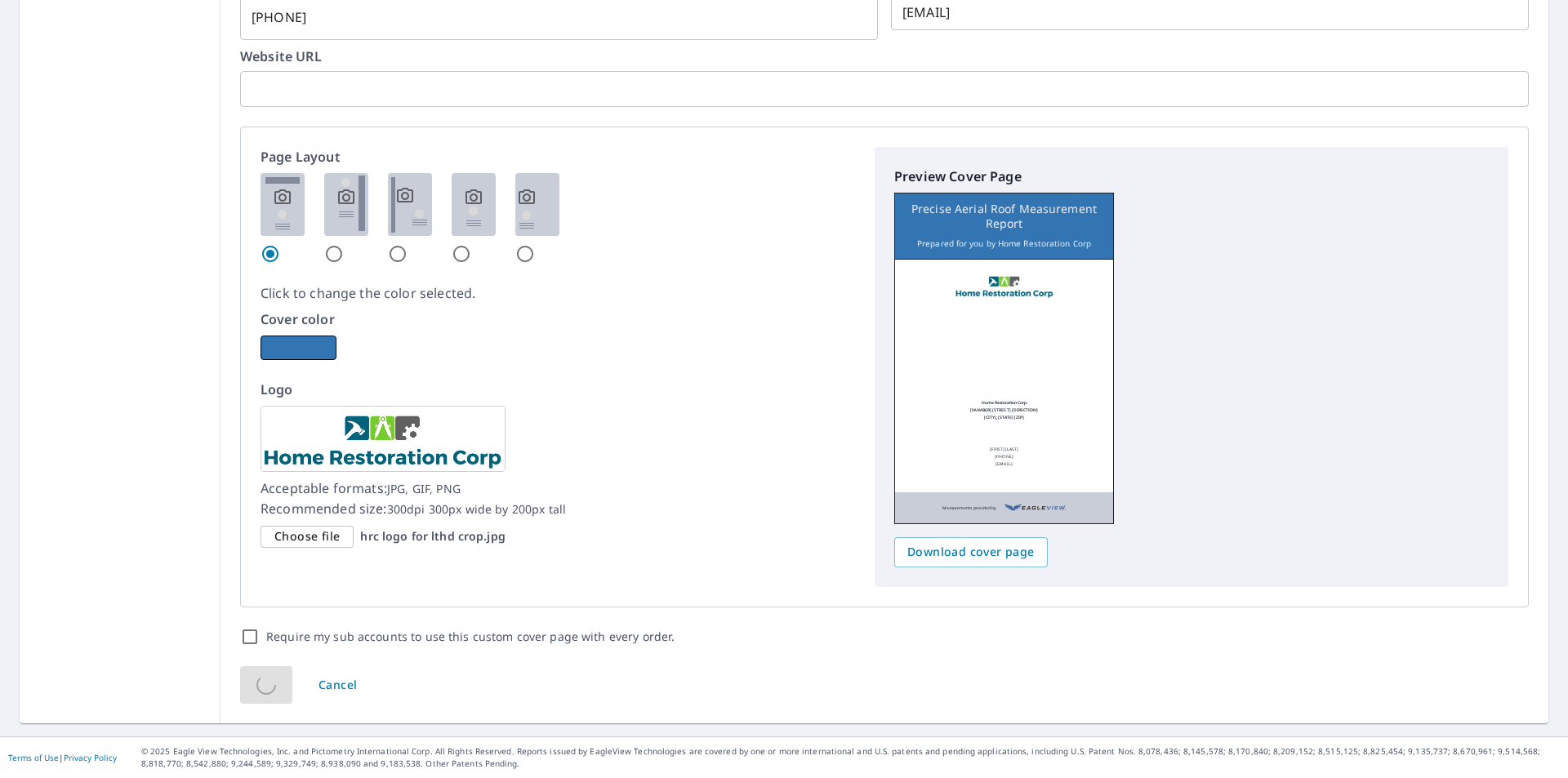 checkbox on "true" 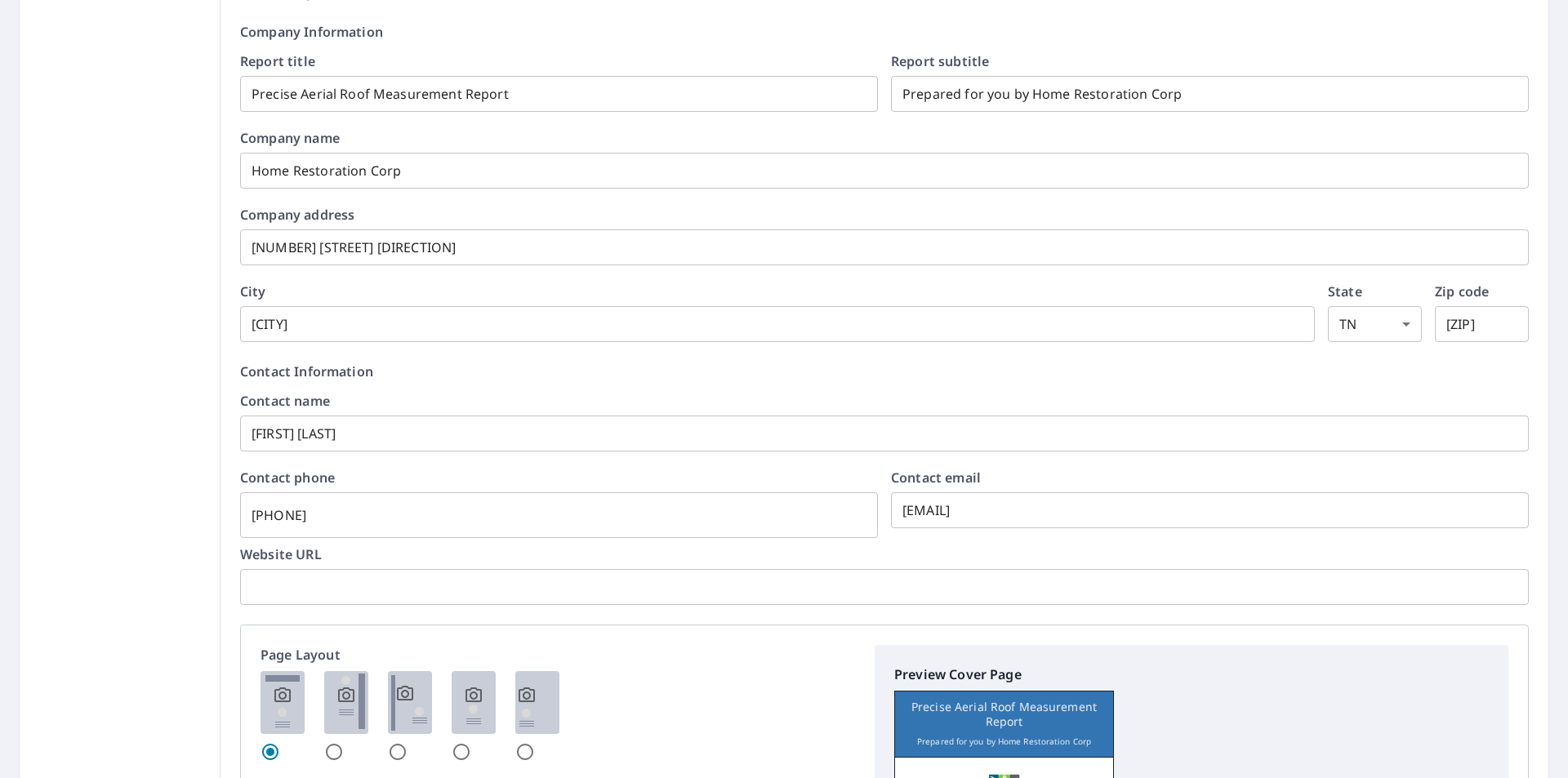 scroll, scrollTop: 0, scrollLeft: 0, axis: both 